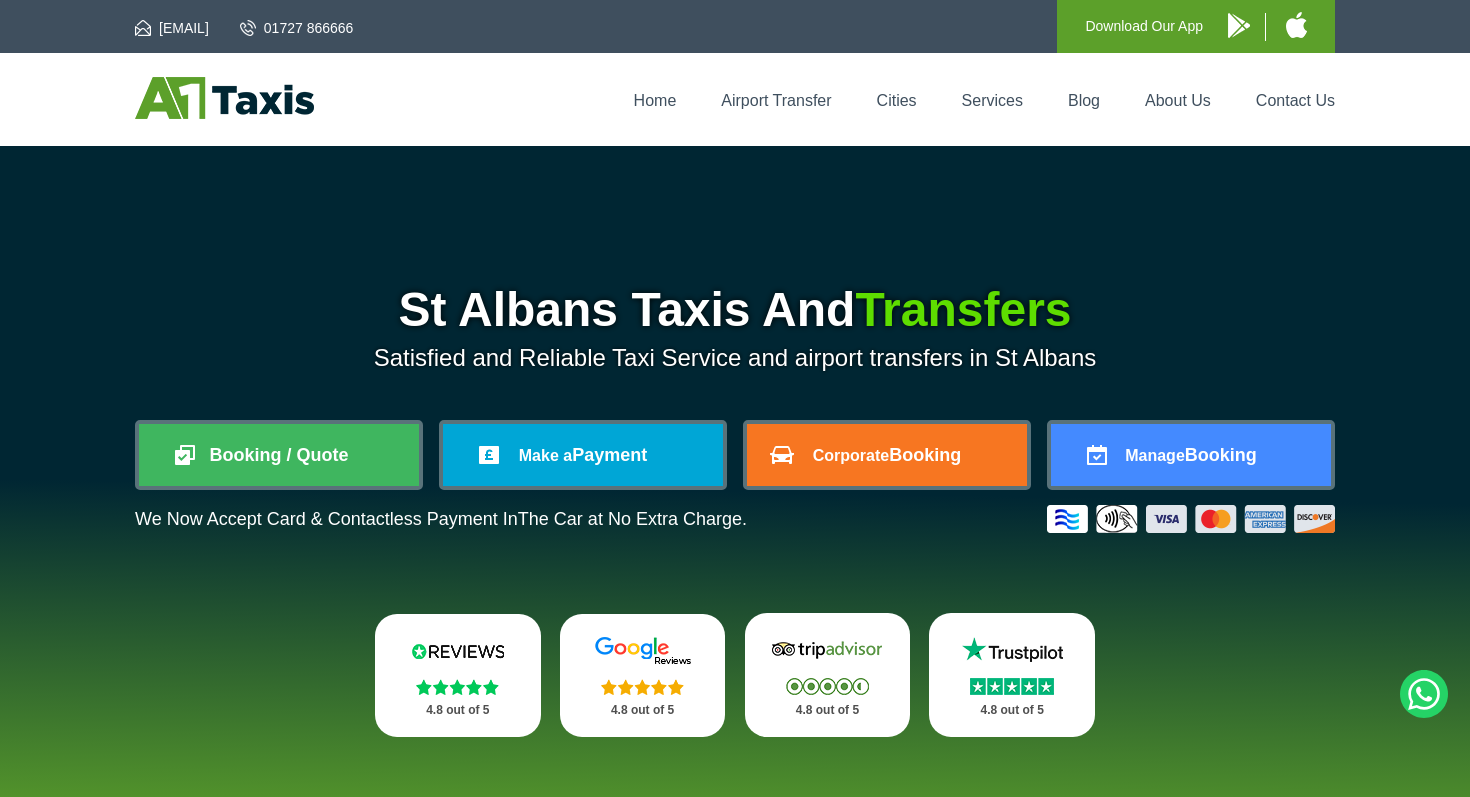 scroll, scrollTop: 0, scrollLeft: 0, axis: both 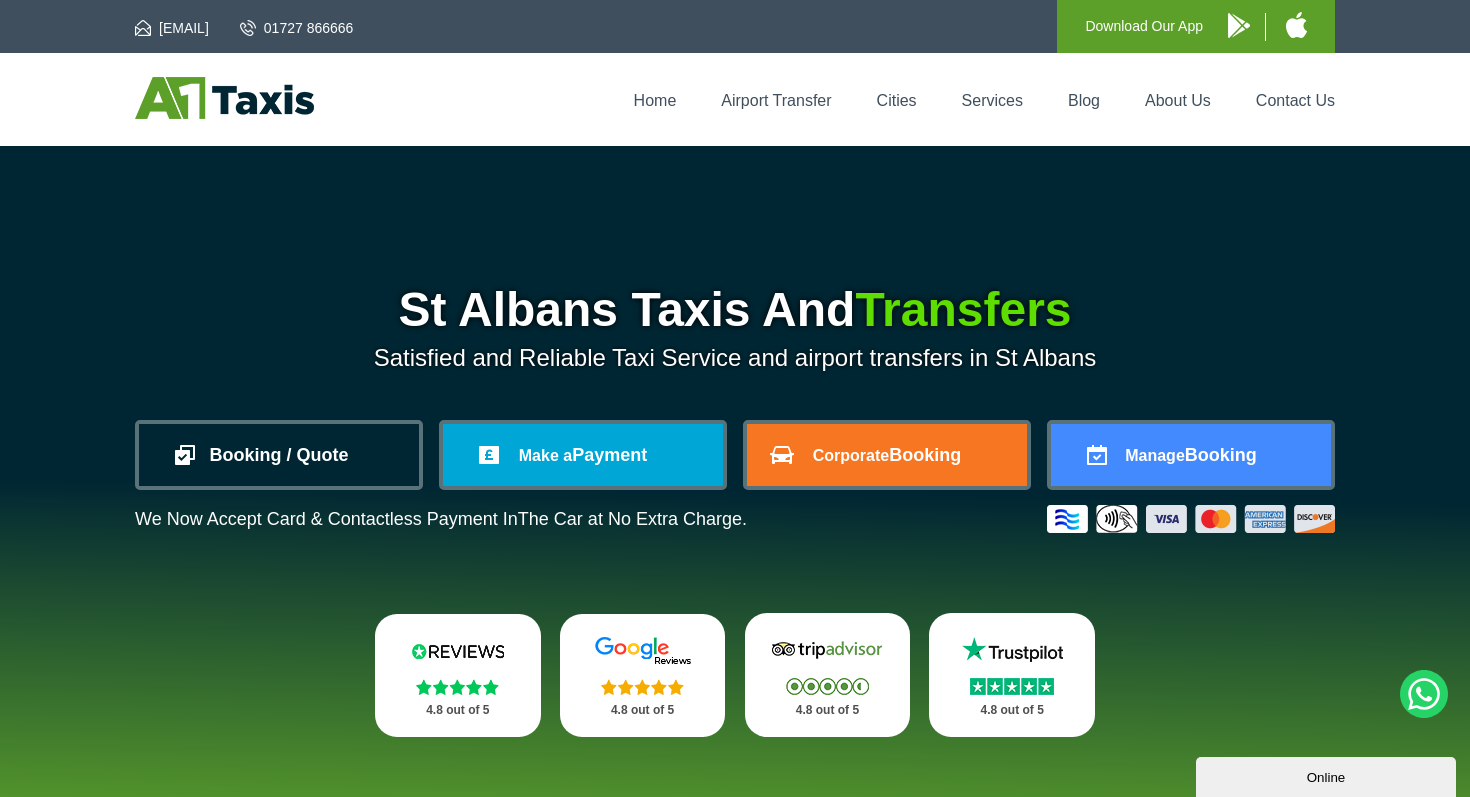 click on "Booking / Quote" at bounding box center (279, 455) 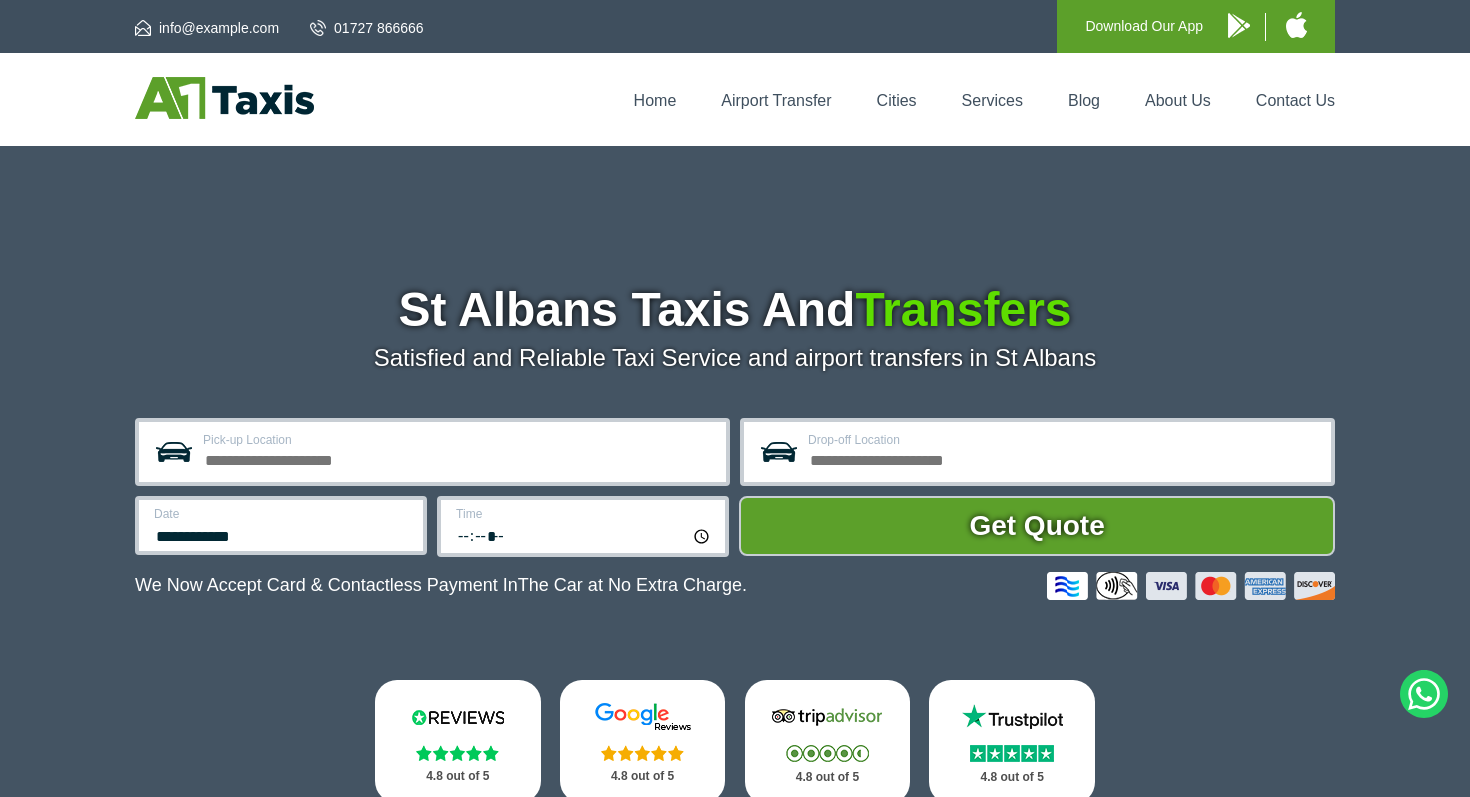 scroll, scrollTop: 0, scrollLeft: 0, axis: both 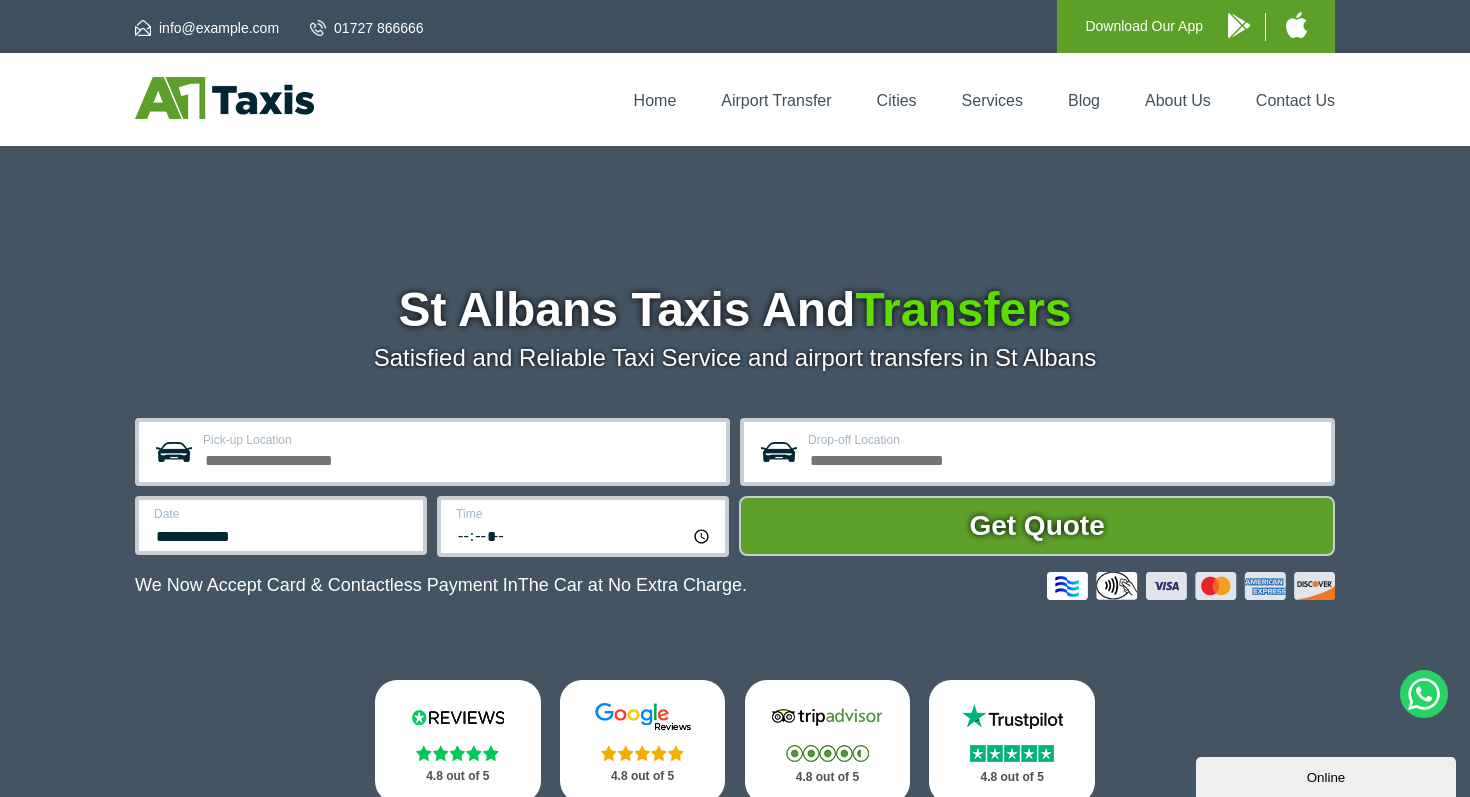 click on "Pick-up Location" at bounding box center (458, 458) 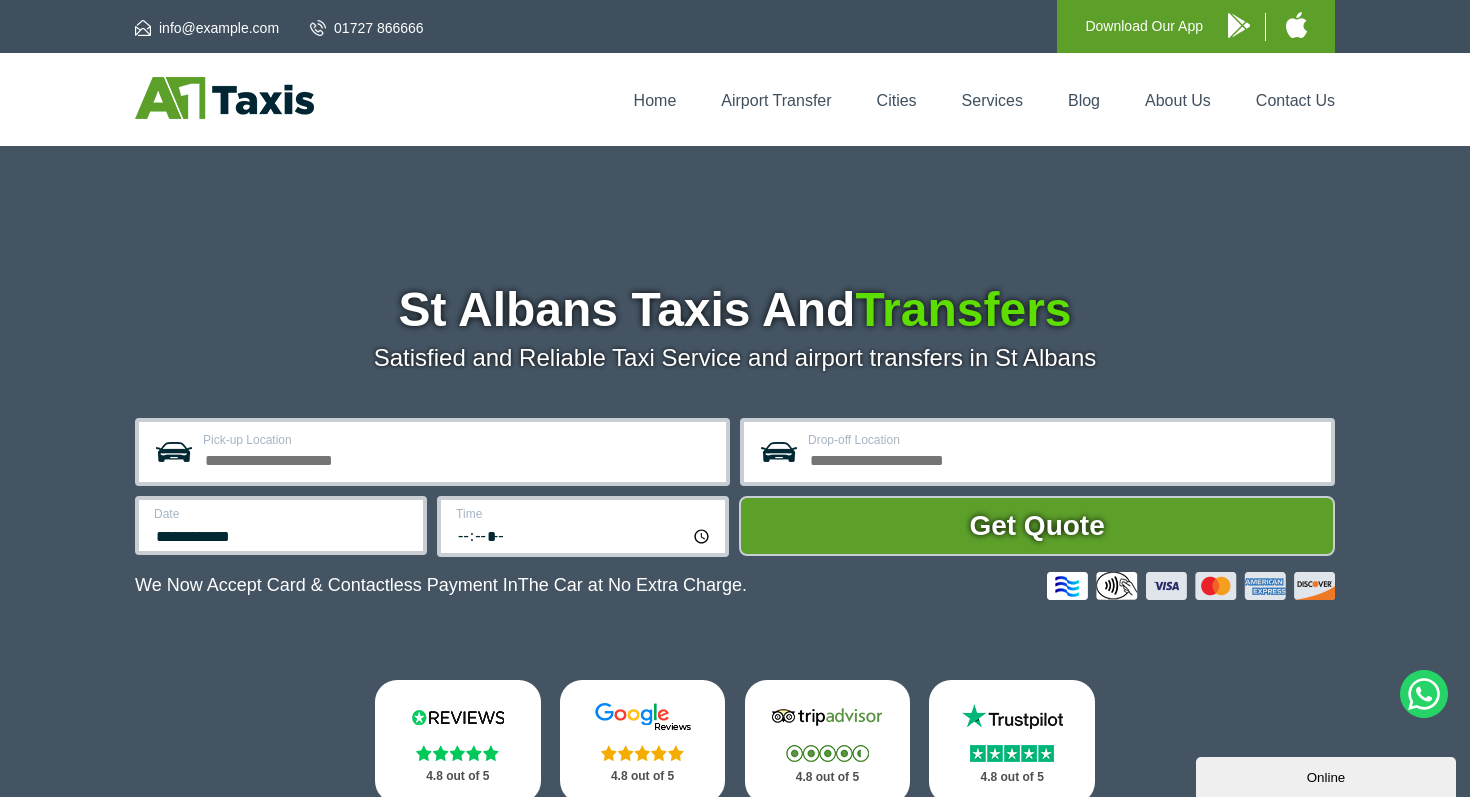 click on "Pick-up Location" at bounding box center [458, 458] 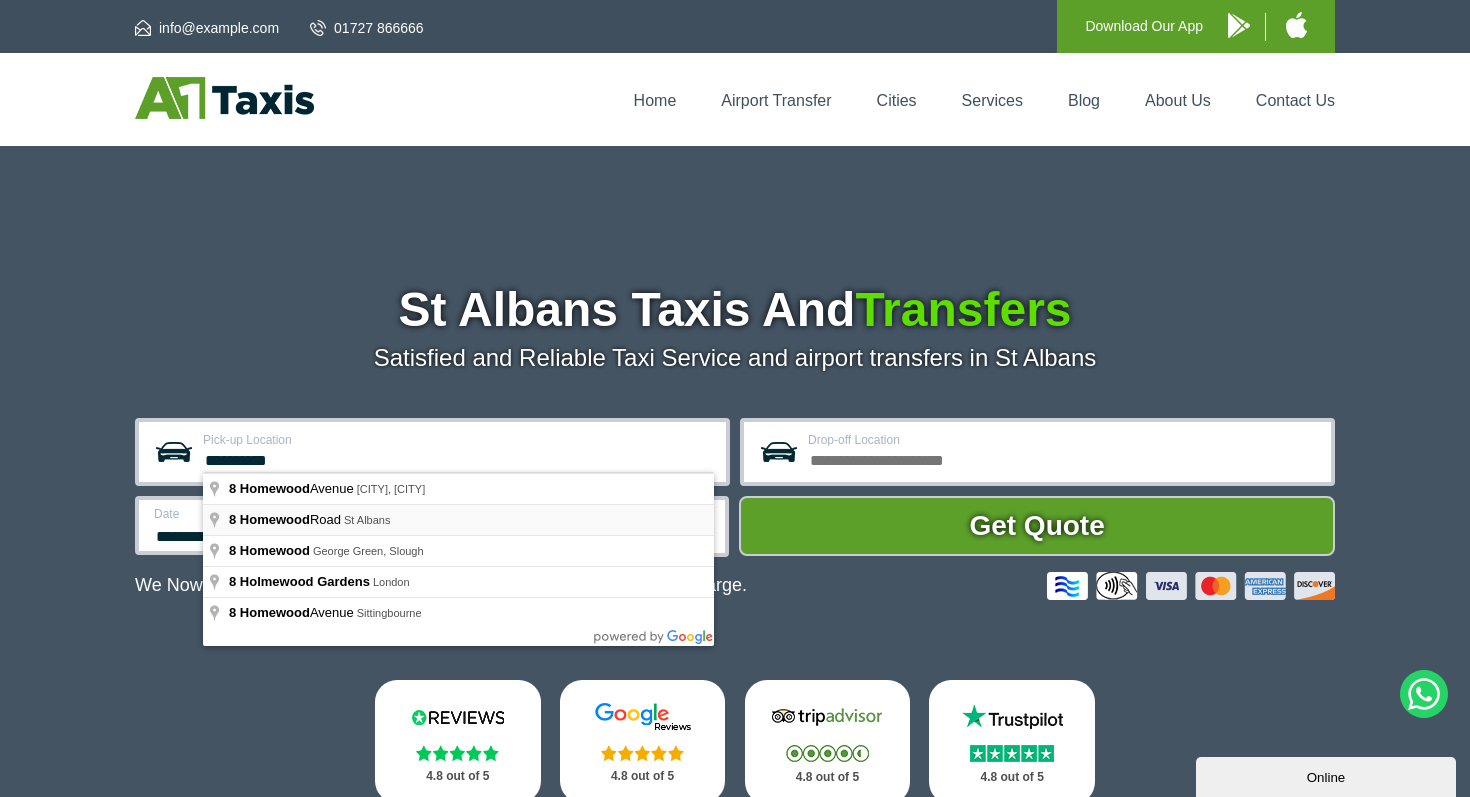type on "**********" 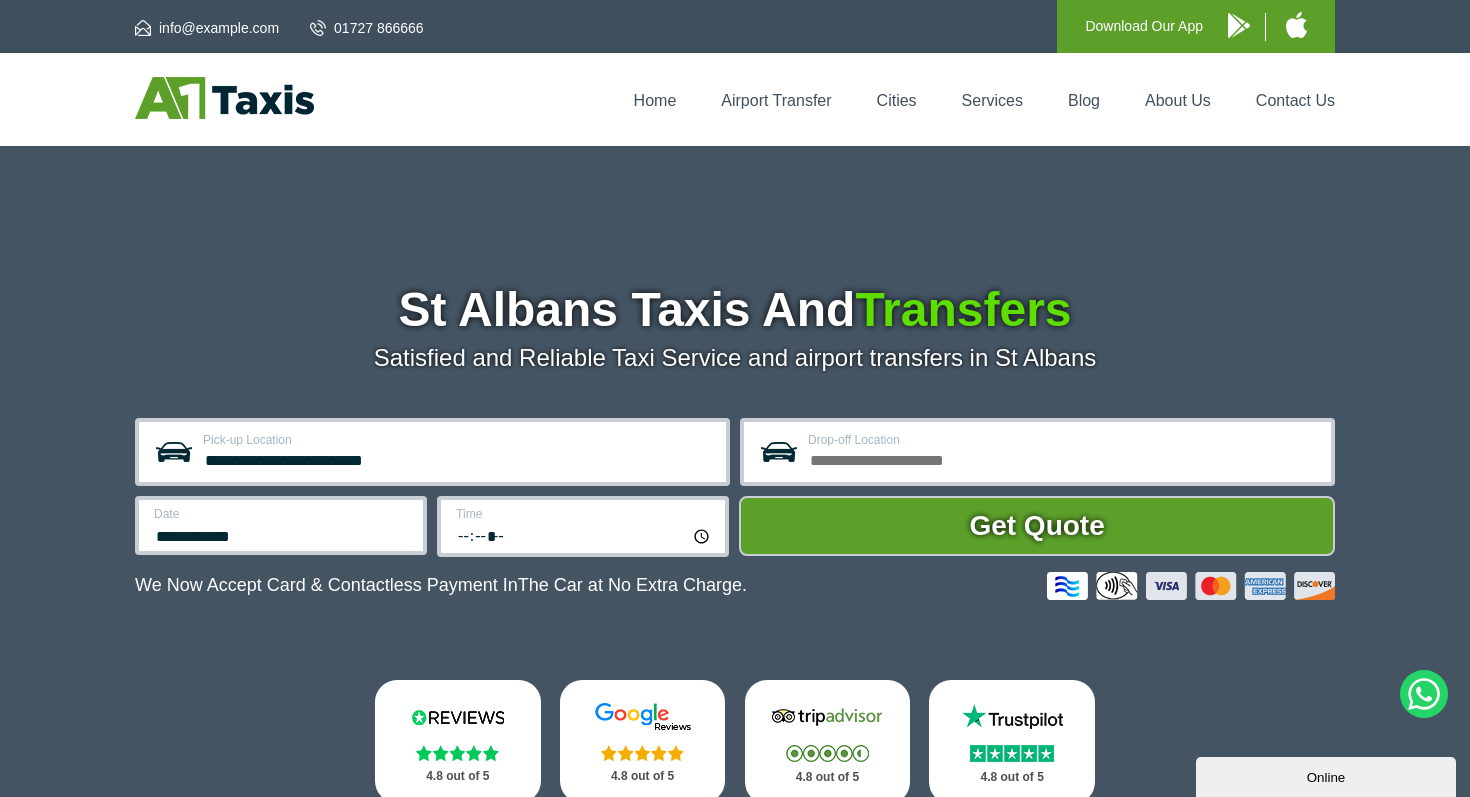 scroll, scrollTop: 37, scrollLeft: 0, axis: vertical 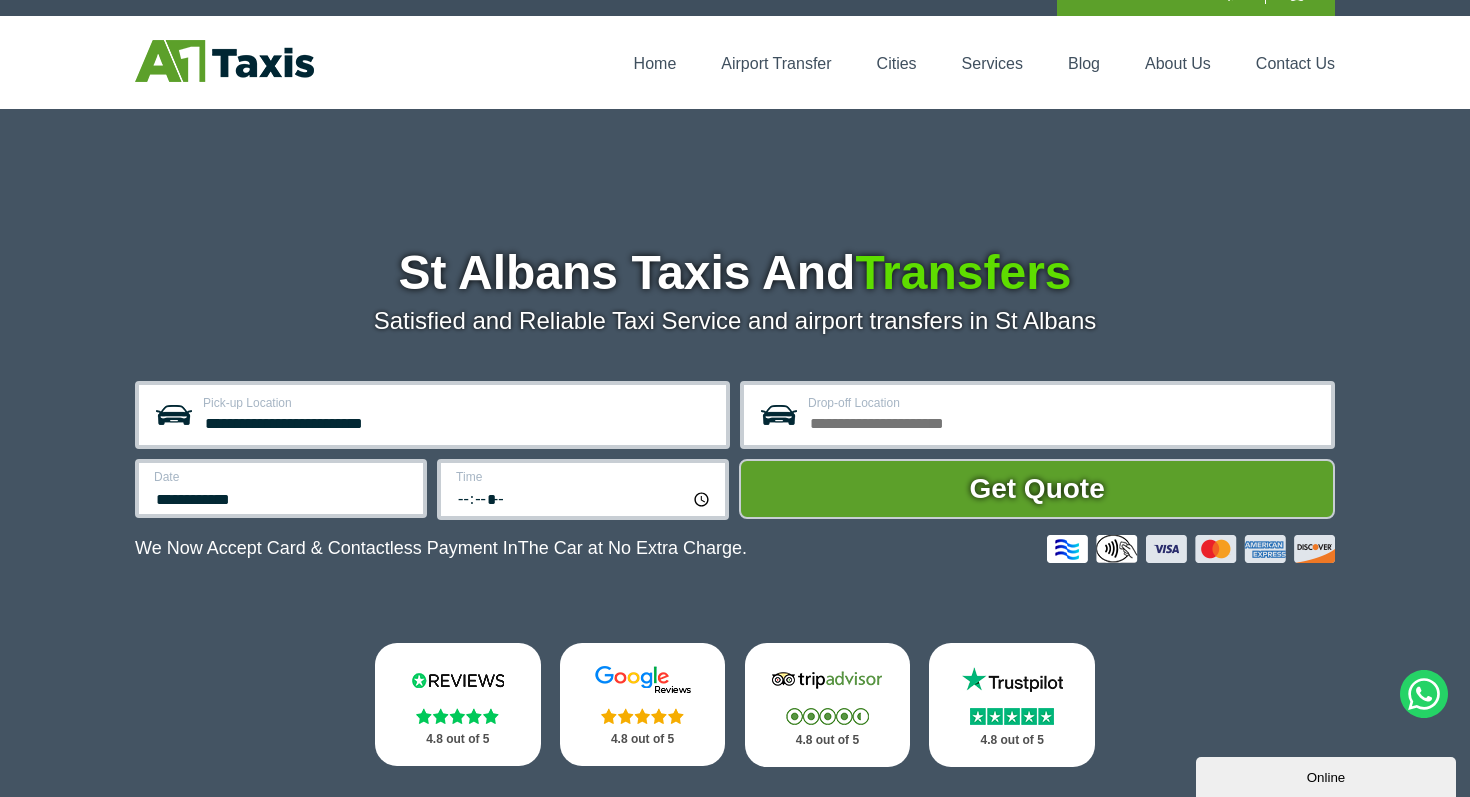 click on "**********" at bounding box center (281, 488) 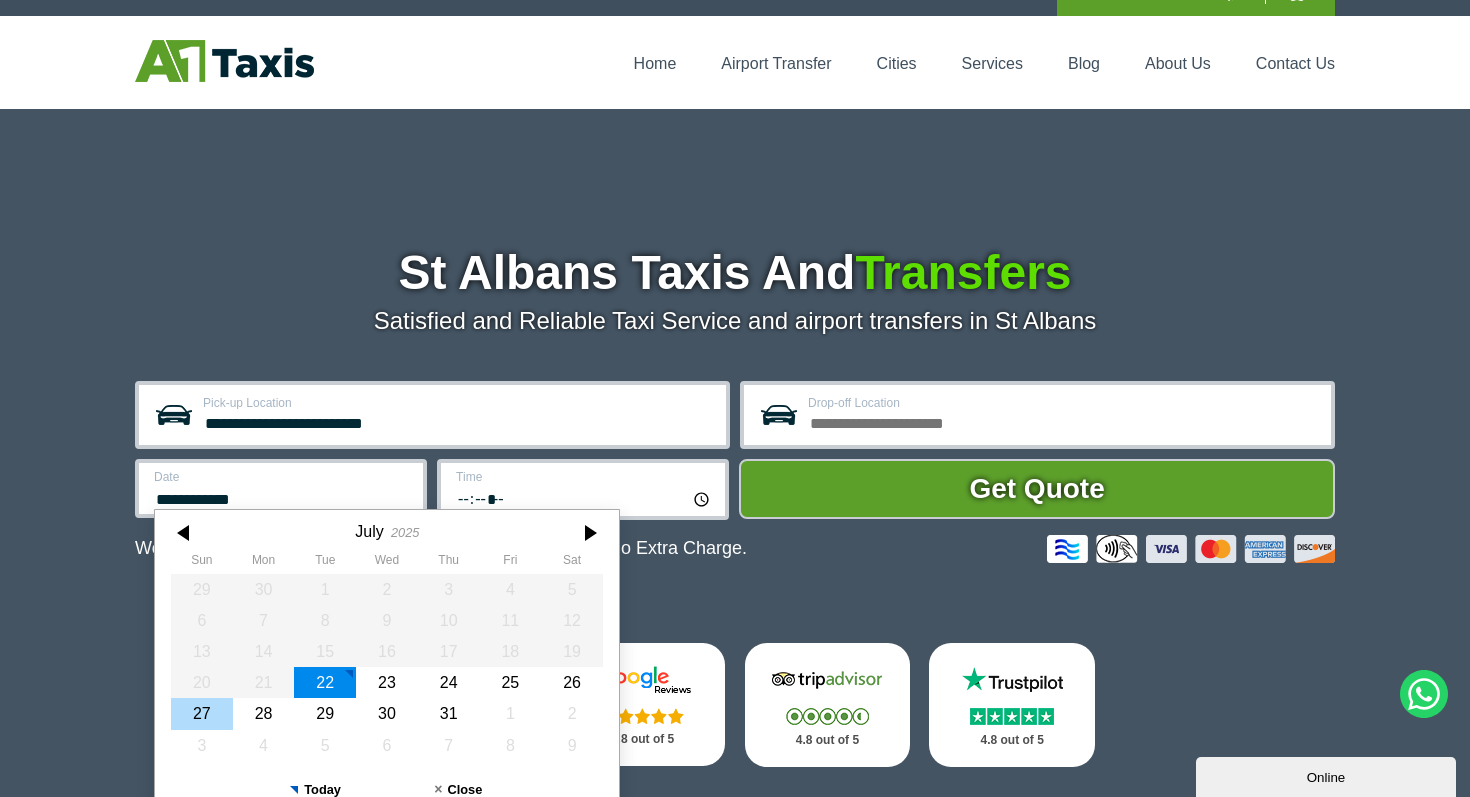 click on "27" at bounding box center [202, 713] 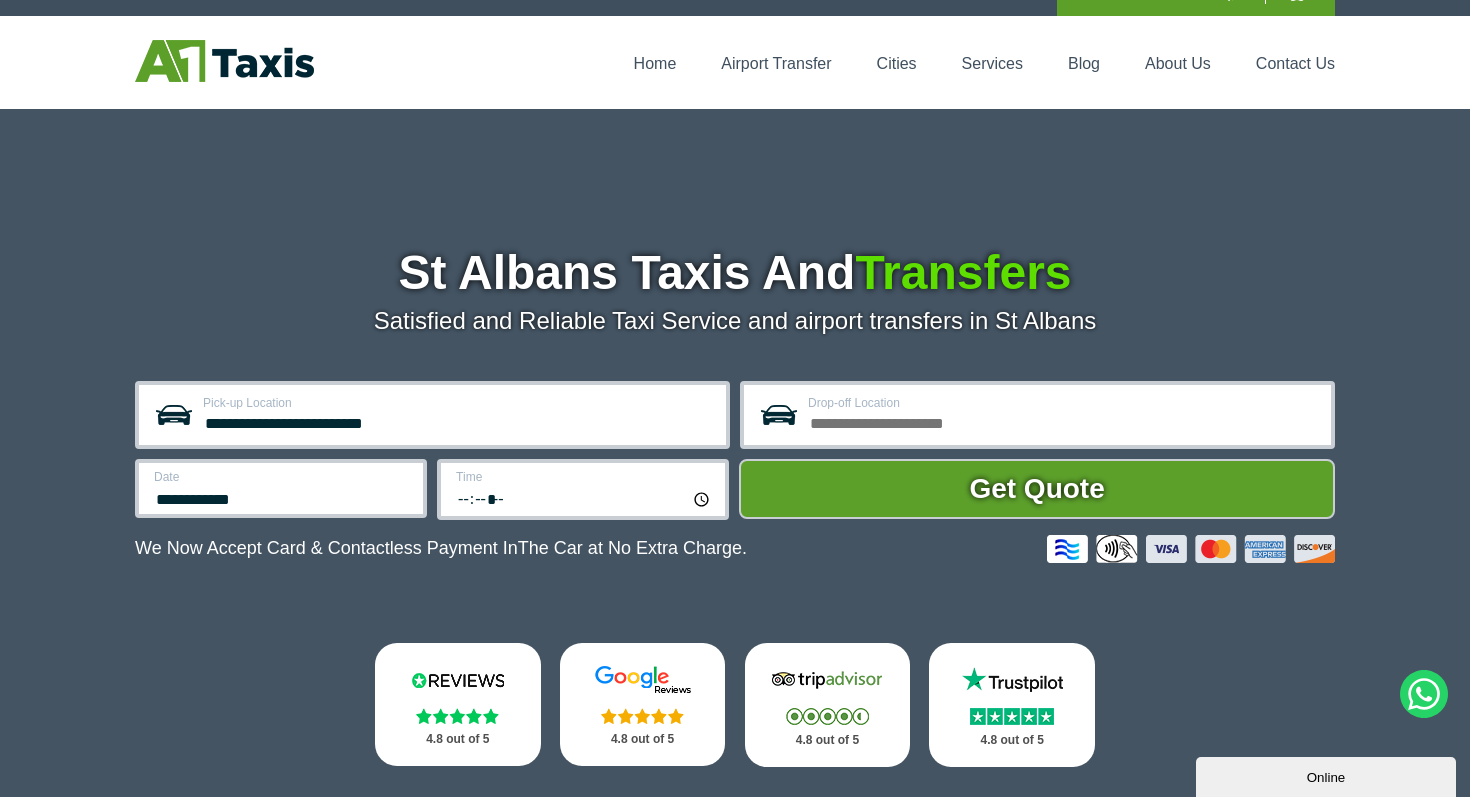 click on "*****" at bounding box center (584, 498) 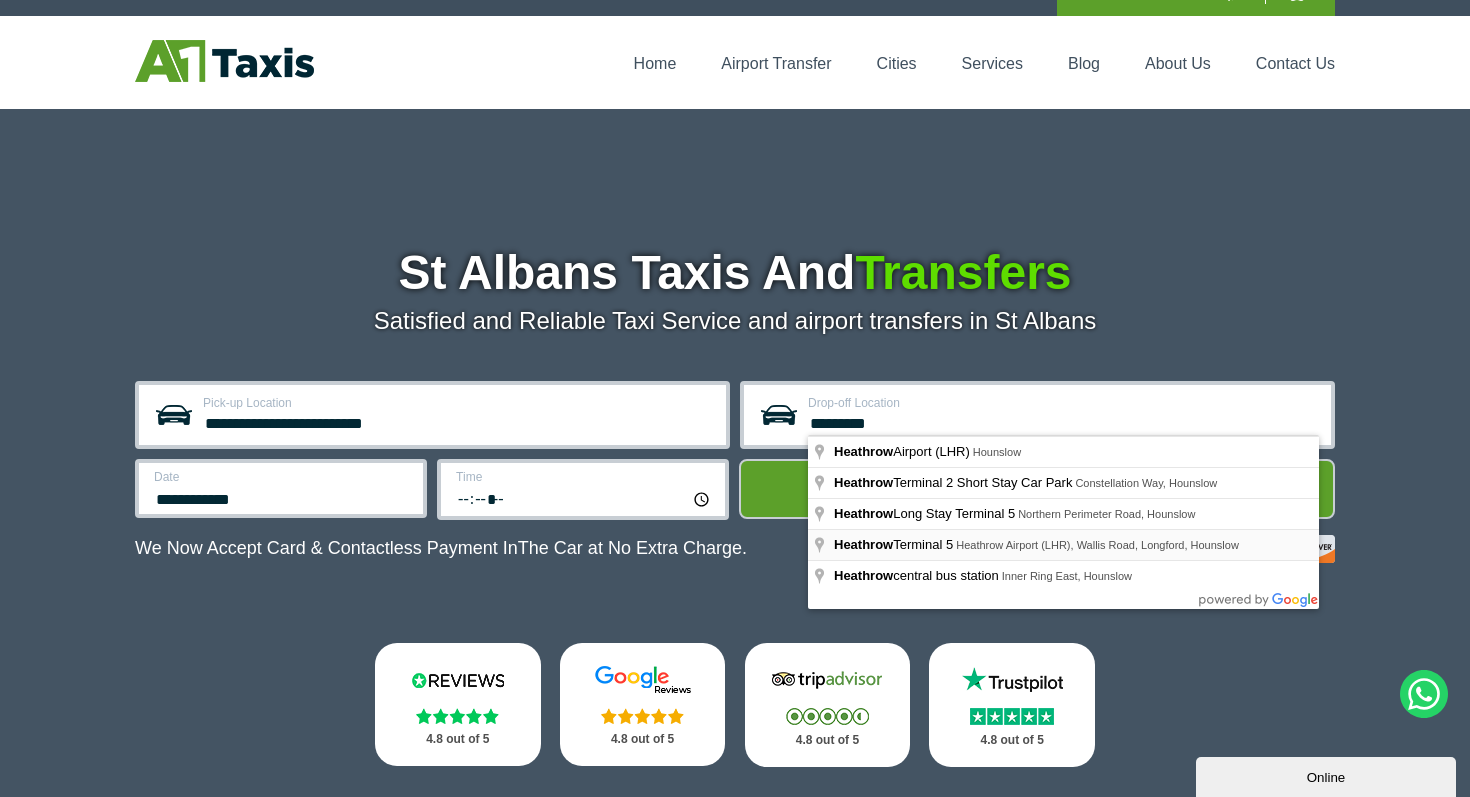 type on "**********" 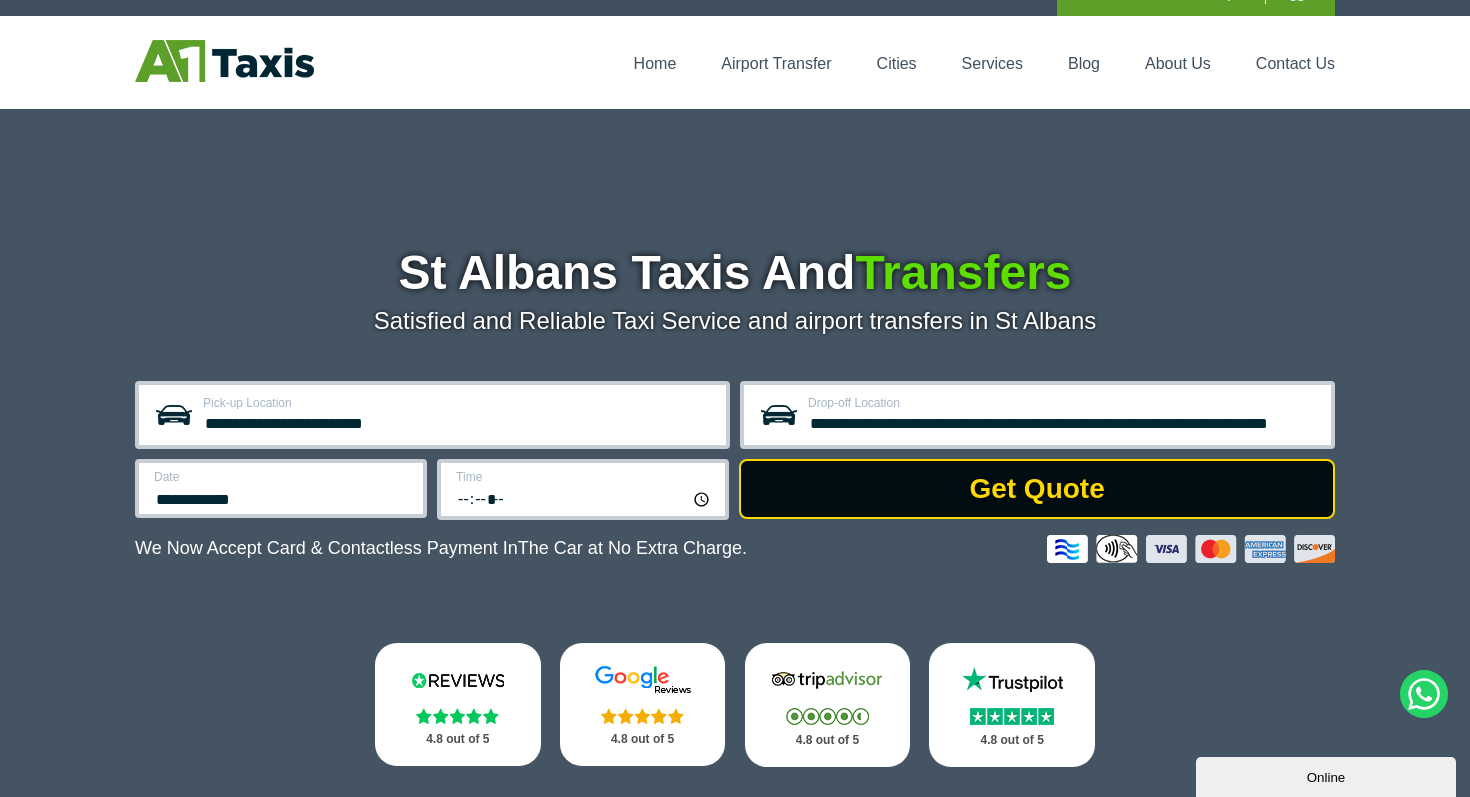 click on "Get Quote" at bounding box center [1037, 489] 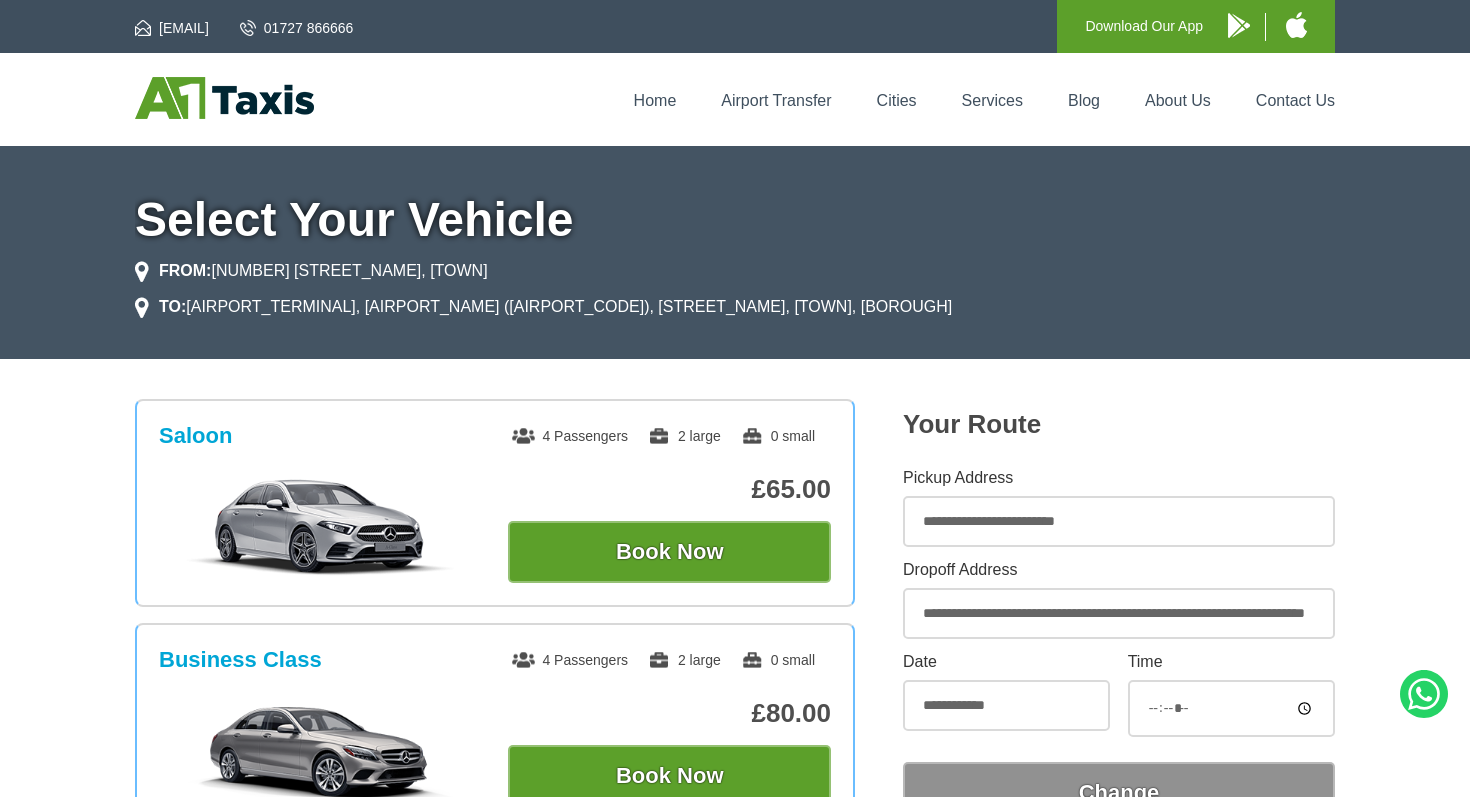 scroll, scrollTop: 0, scrollLeft: 0, axis: both 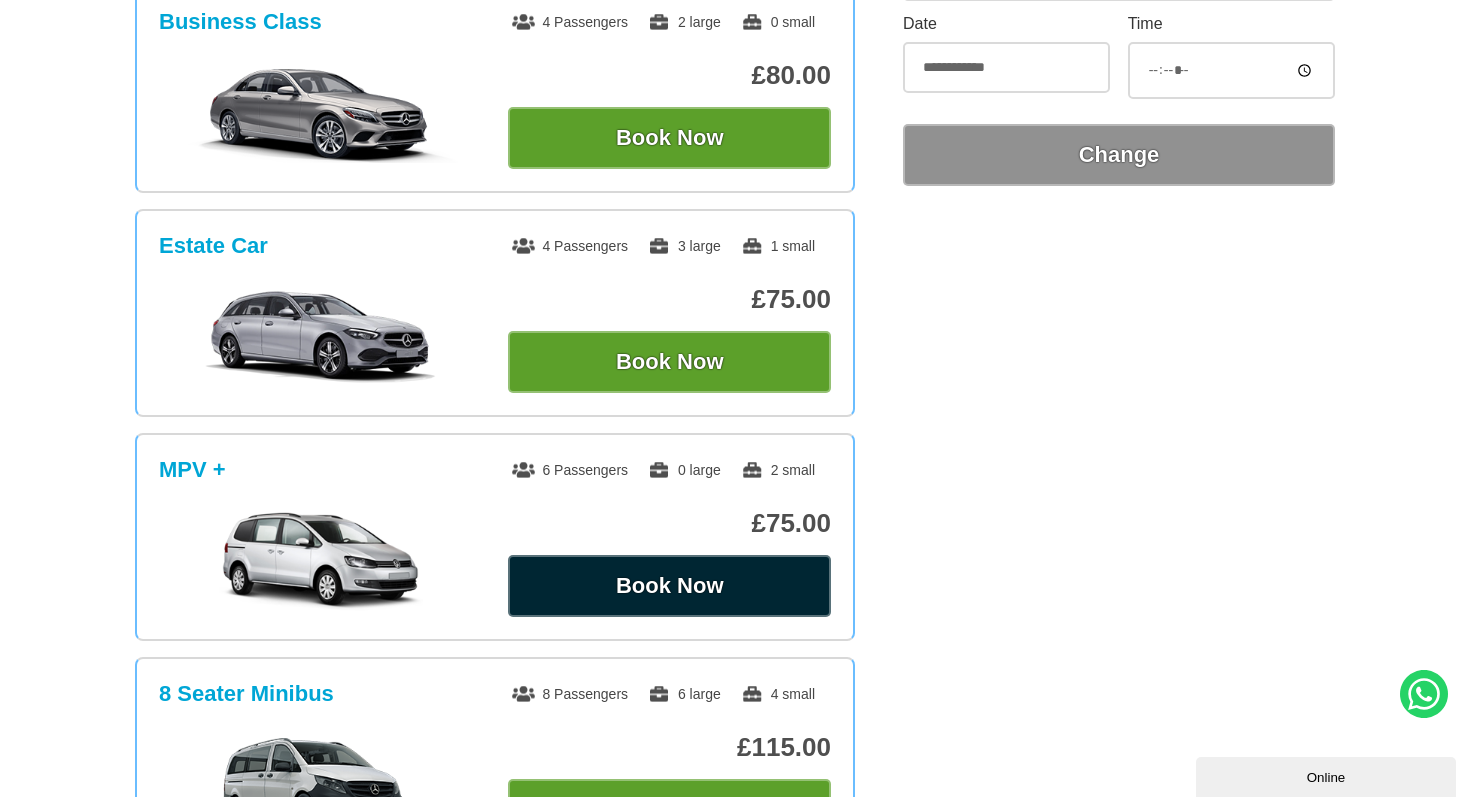 click on "Book Now" at bounding box center [669, 586] 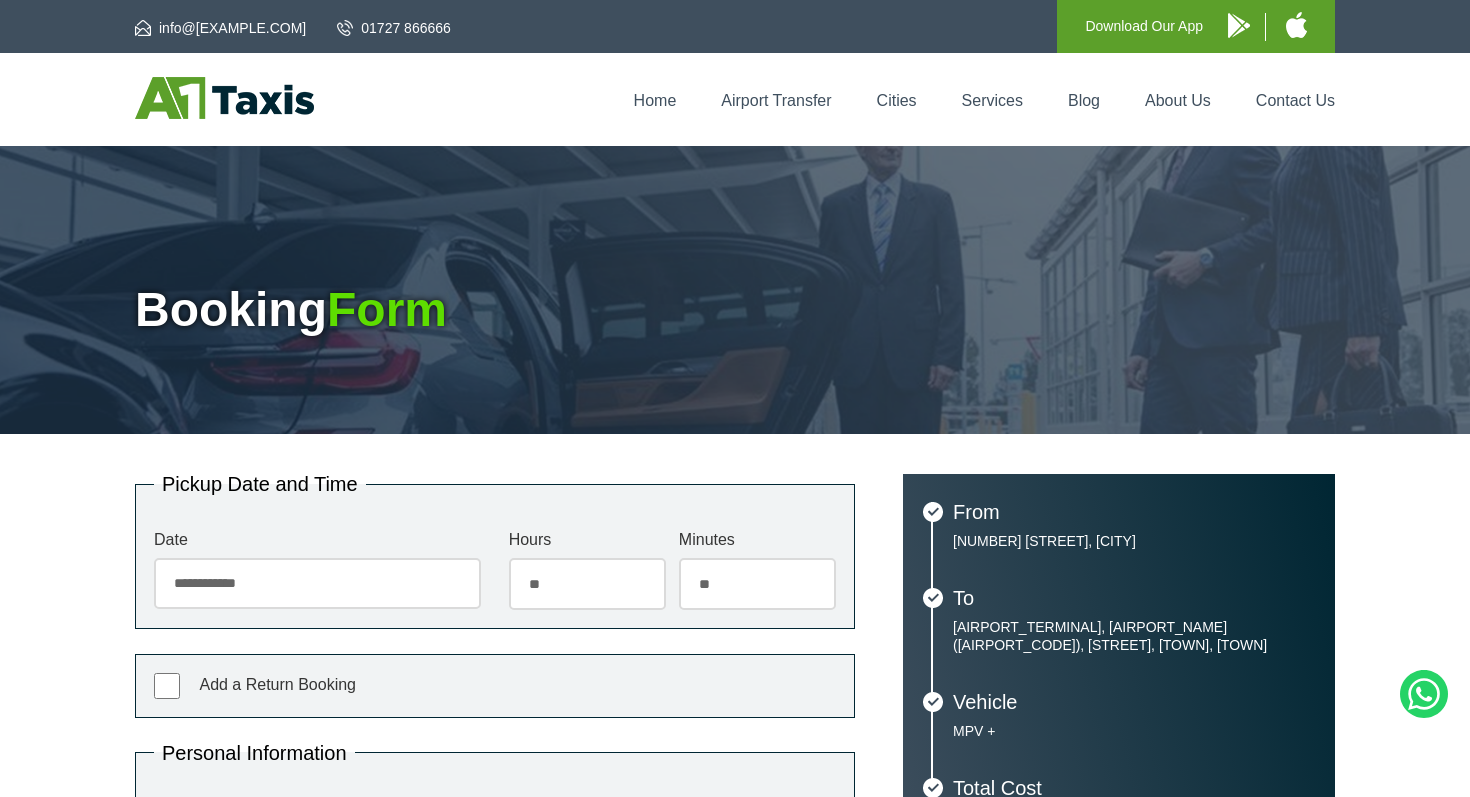 scroll, scrollTop: 0, scrollLeft: 0, axis: both 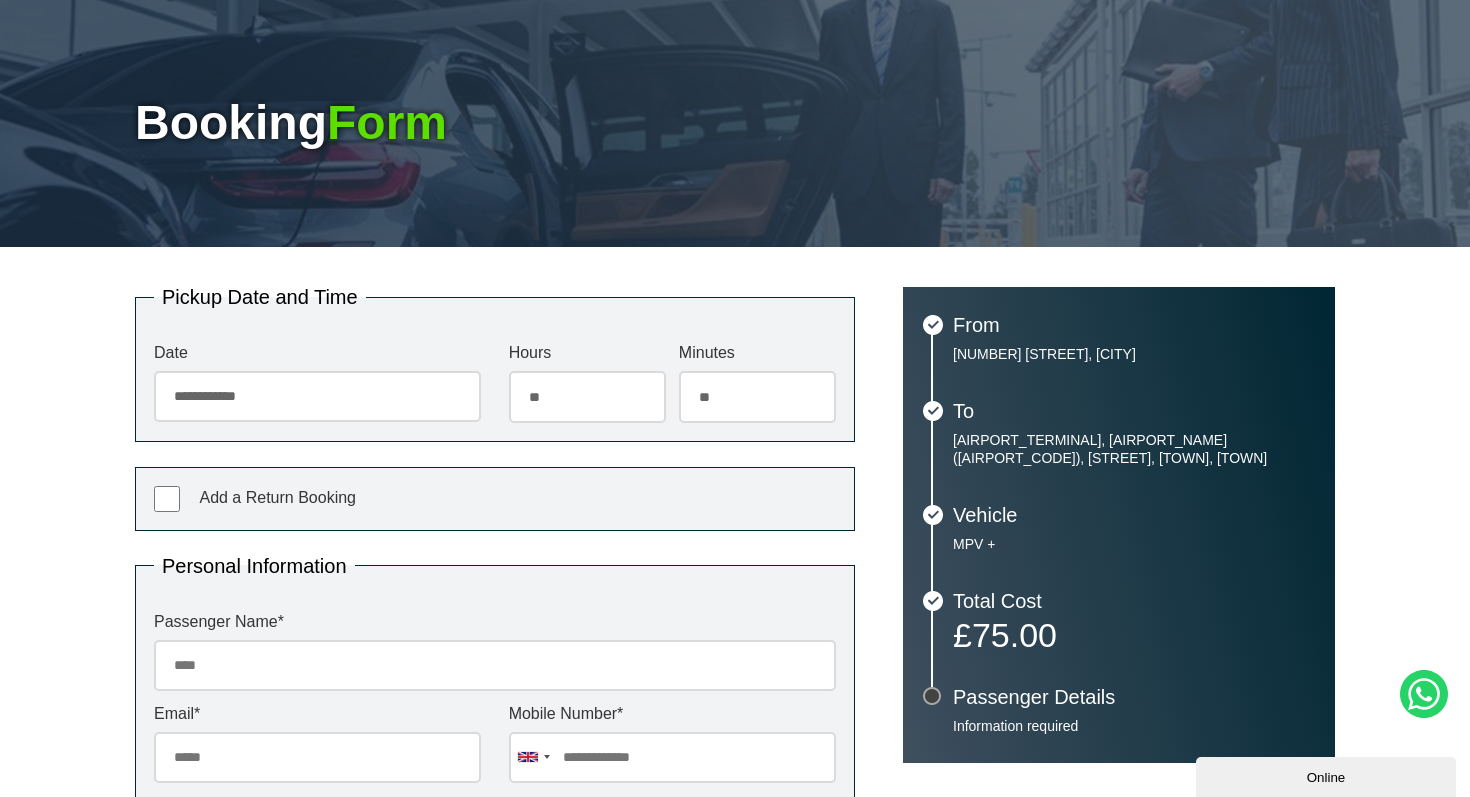 click on "Add a Return Booking" at bounding box center [277, 497] 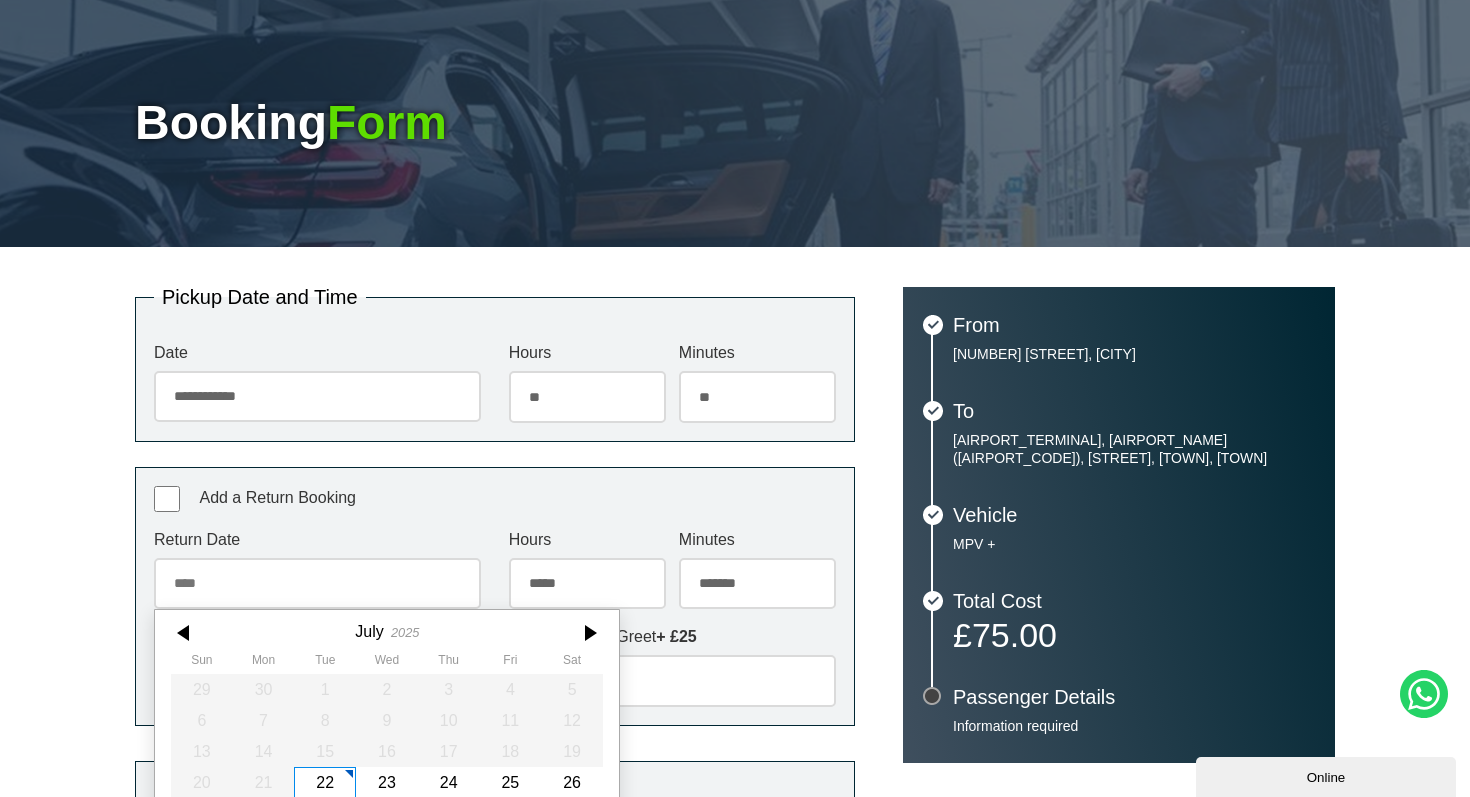 click on "Return Date
July 2025     Sun Mon Tue Wed Thu Fri Sat 29 30 1 2 3 4 5 6 7 8 9 10 11 12 13 14 15 16 17 18 19 20 21 22 23 24 25 26 27 28 29 30 31 1 2 3 4 5 6 7 8 9 Today Close" at bounding box center (317, 570) 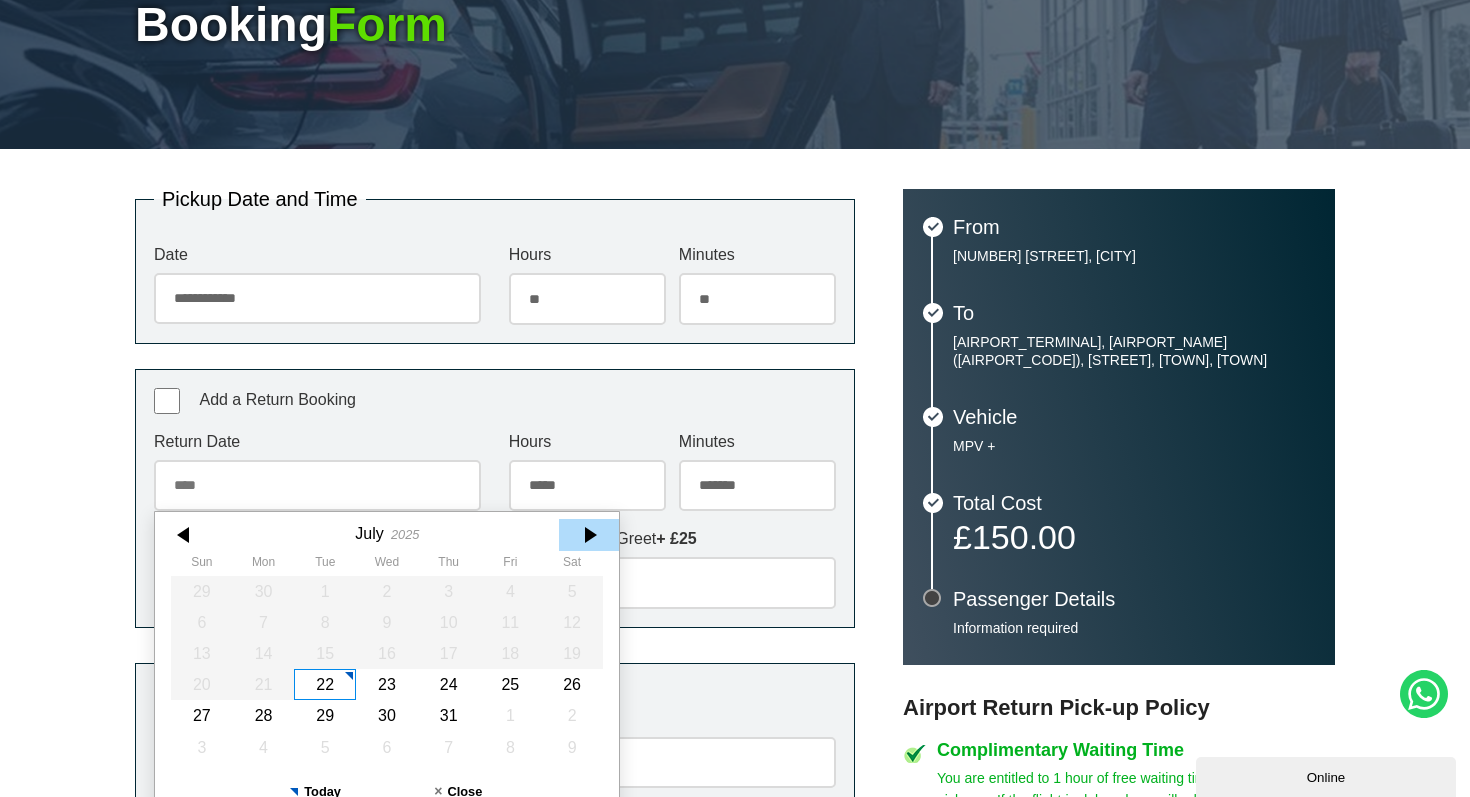 click at bounding box center [589, 534] 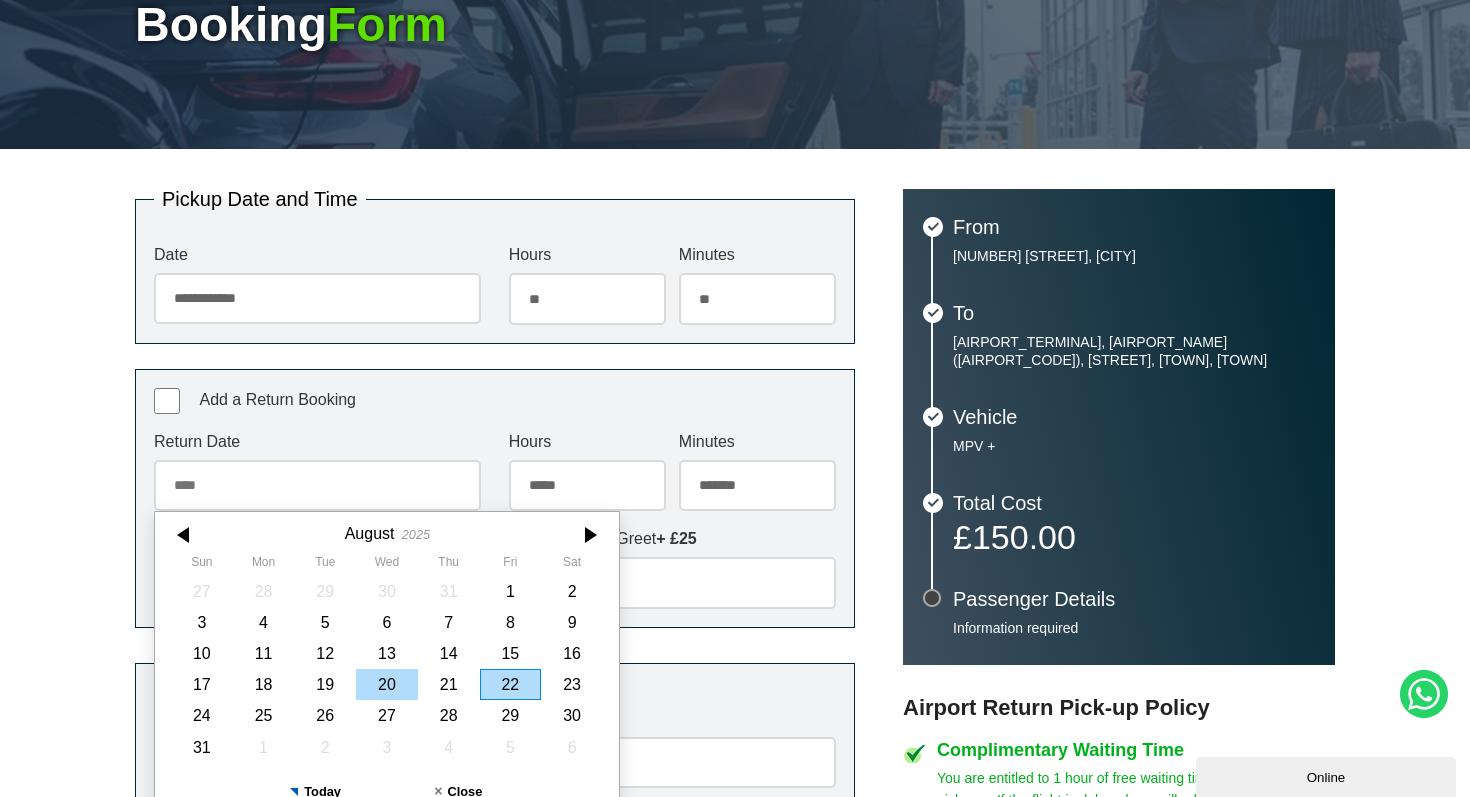 click on "20" at bounding box center (387, 684) 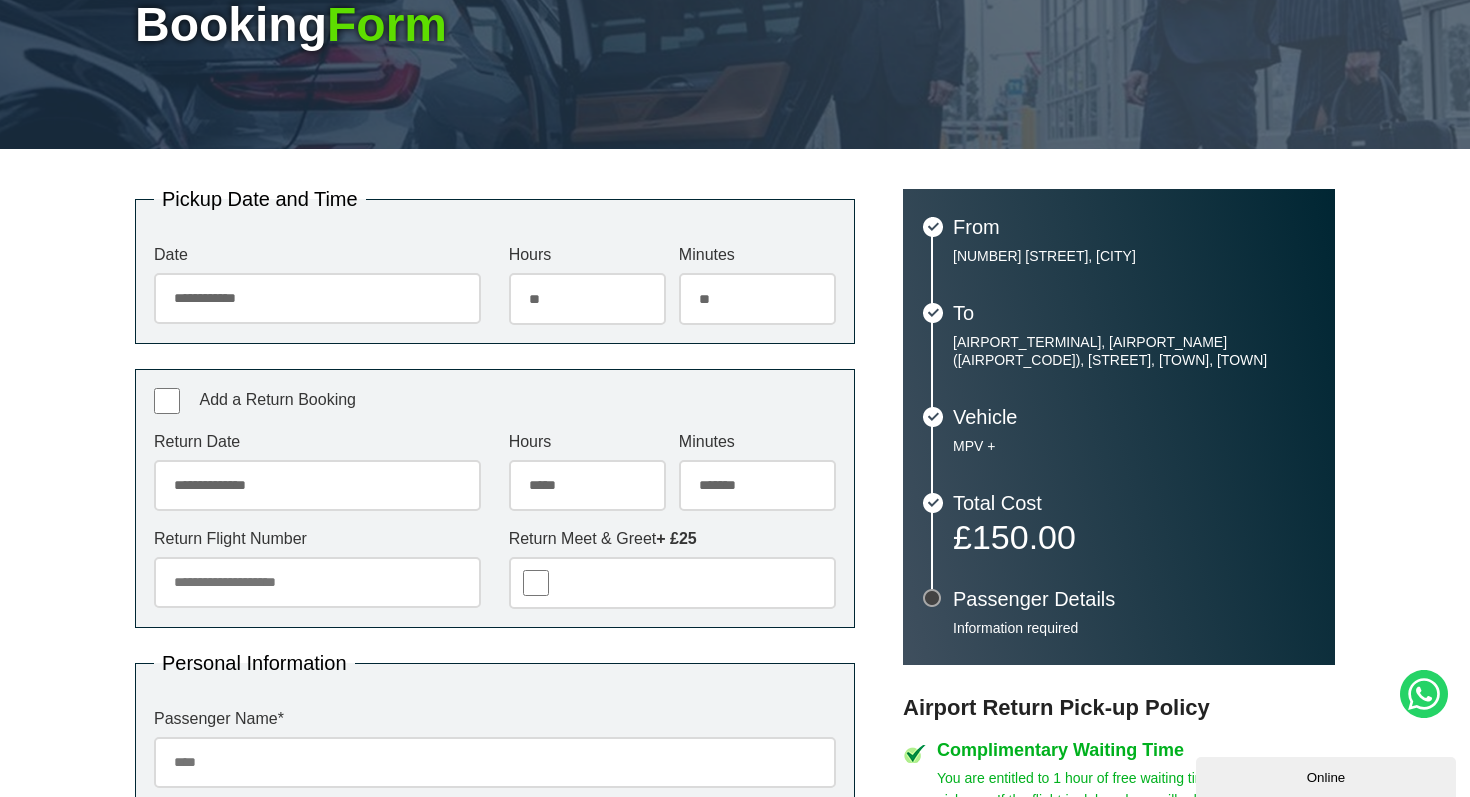 click on "*****
**
**
**
**
**
**
** ** ** ** ** ** ** ** ** ** ** ** ** ** ** ** ** **" at bounding box center [587, 486] 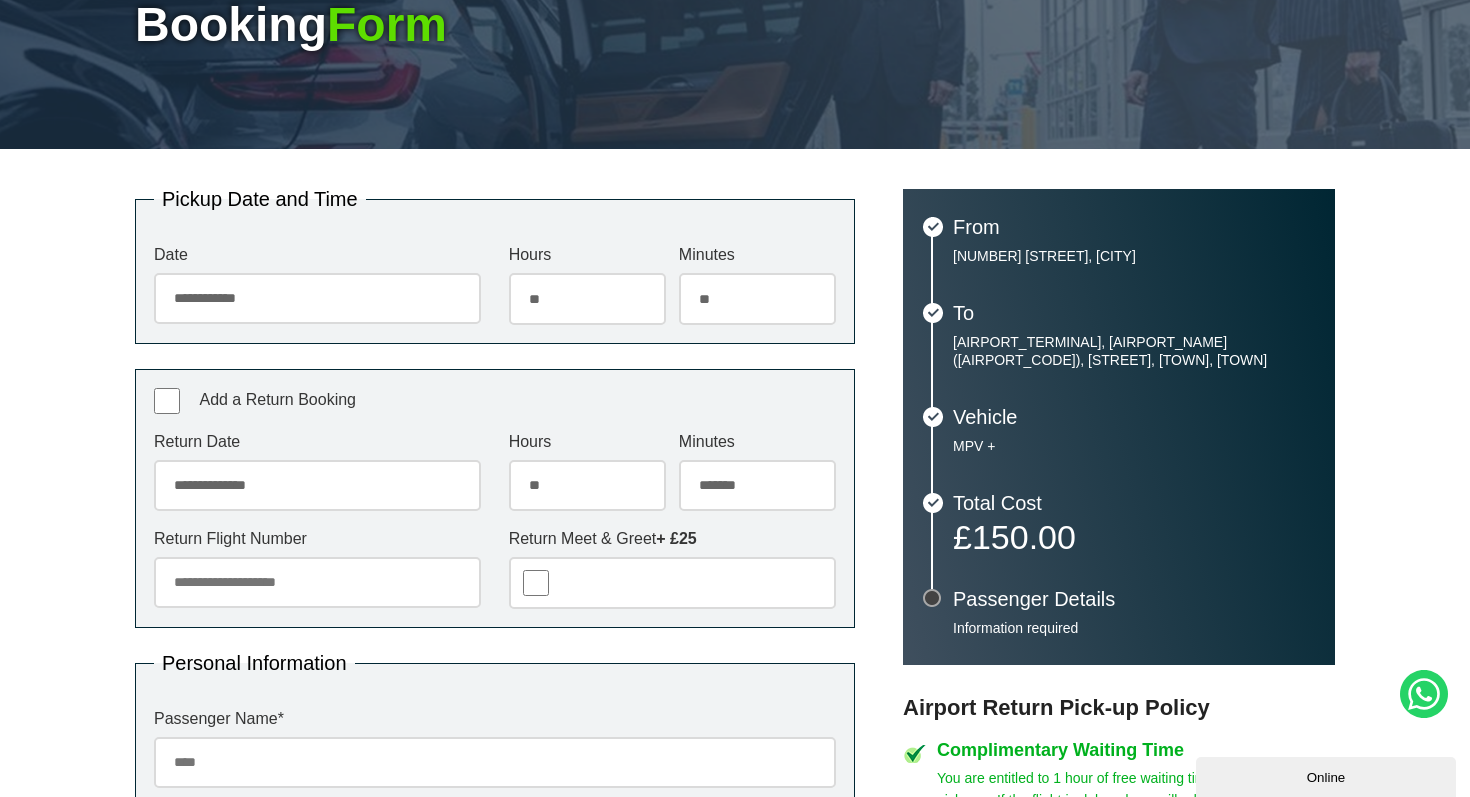 click on "*******
**
**
**
**
**
**
** ** ** ** ** ** ** ** ** ** ** ** ** ** ** ** ** ** ** ** ** ** ** ** ** ** **" at bounding box center (757, 486) 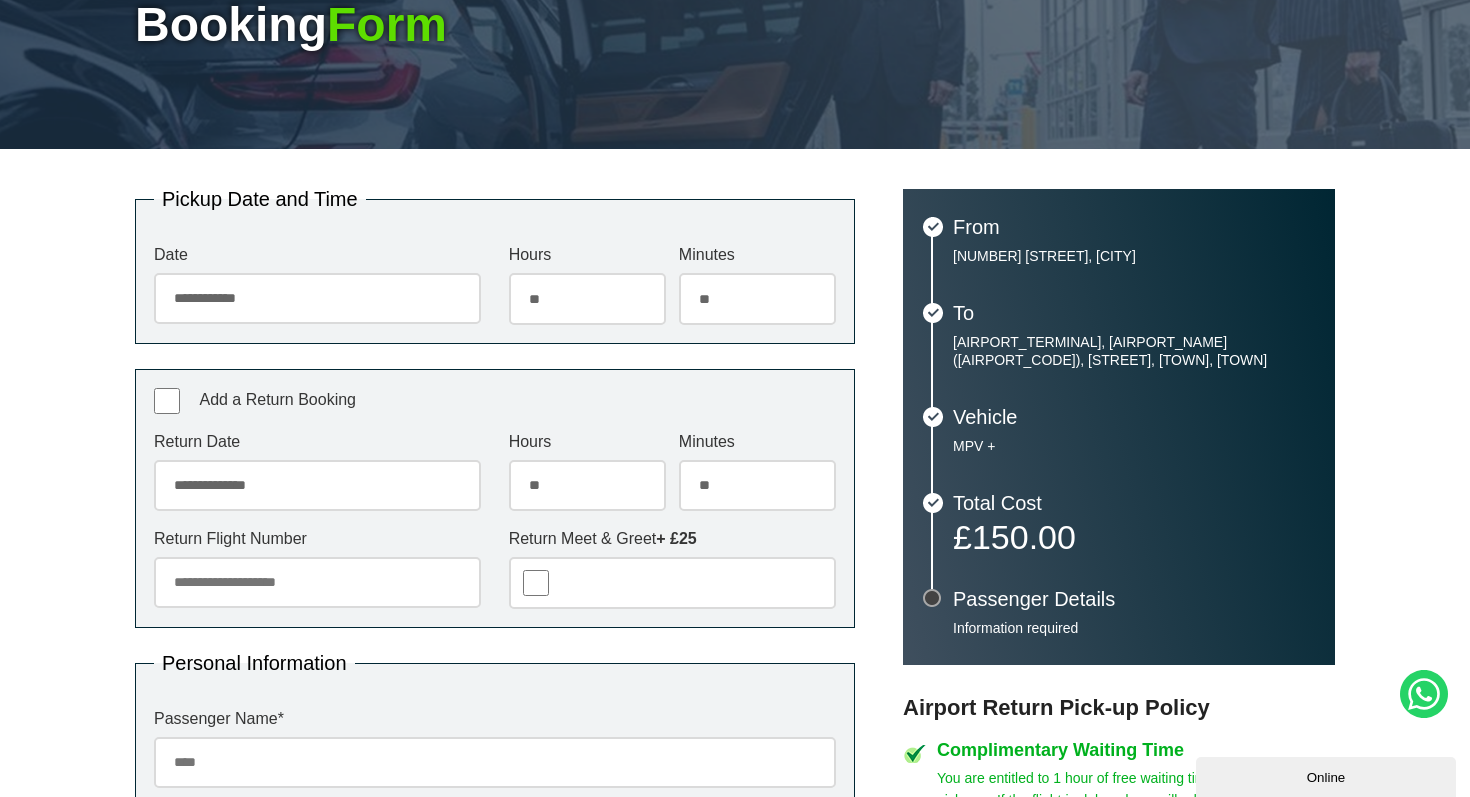 click on "Return Flight Number" at bounding box center (317, 582) 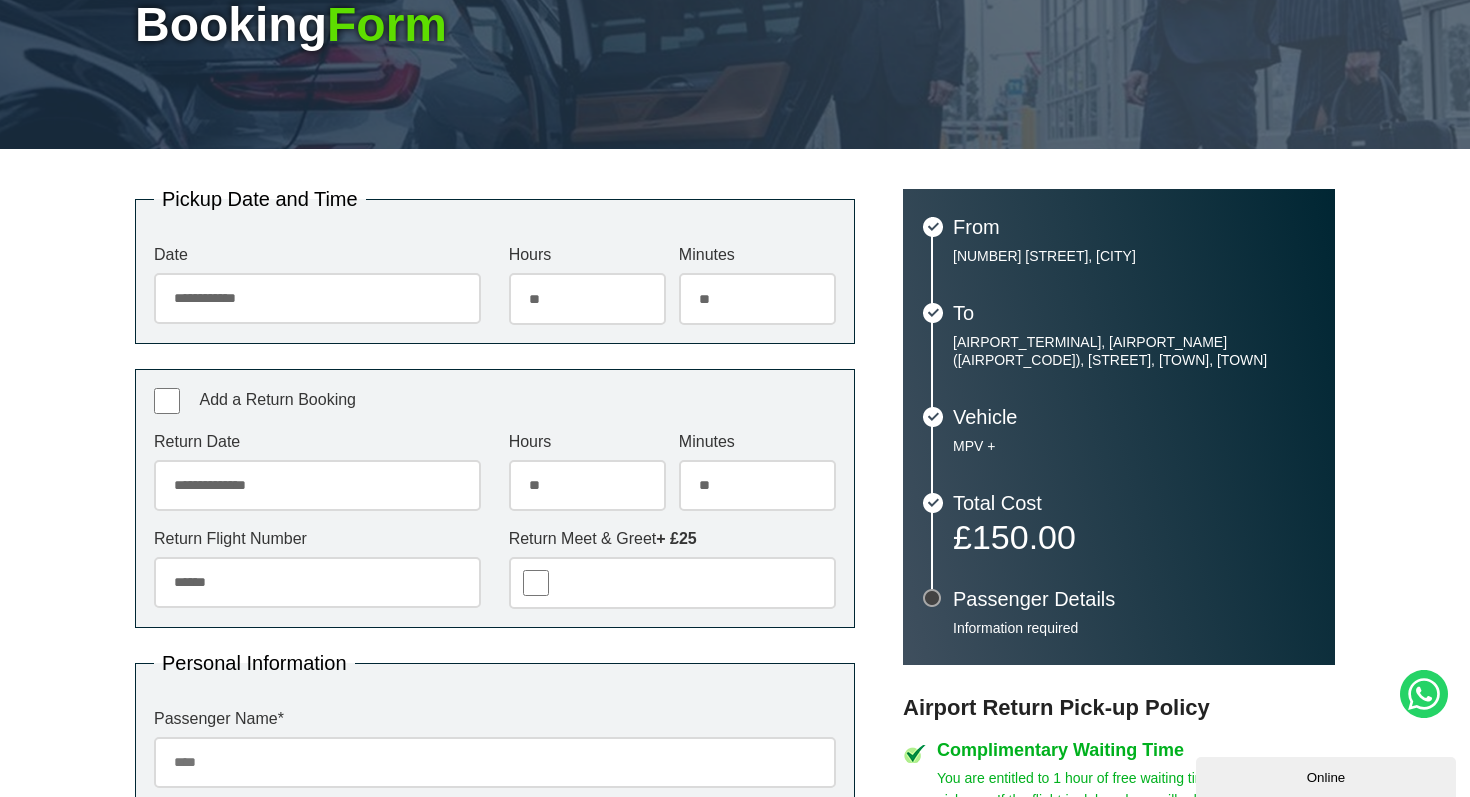 type on "******" 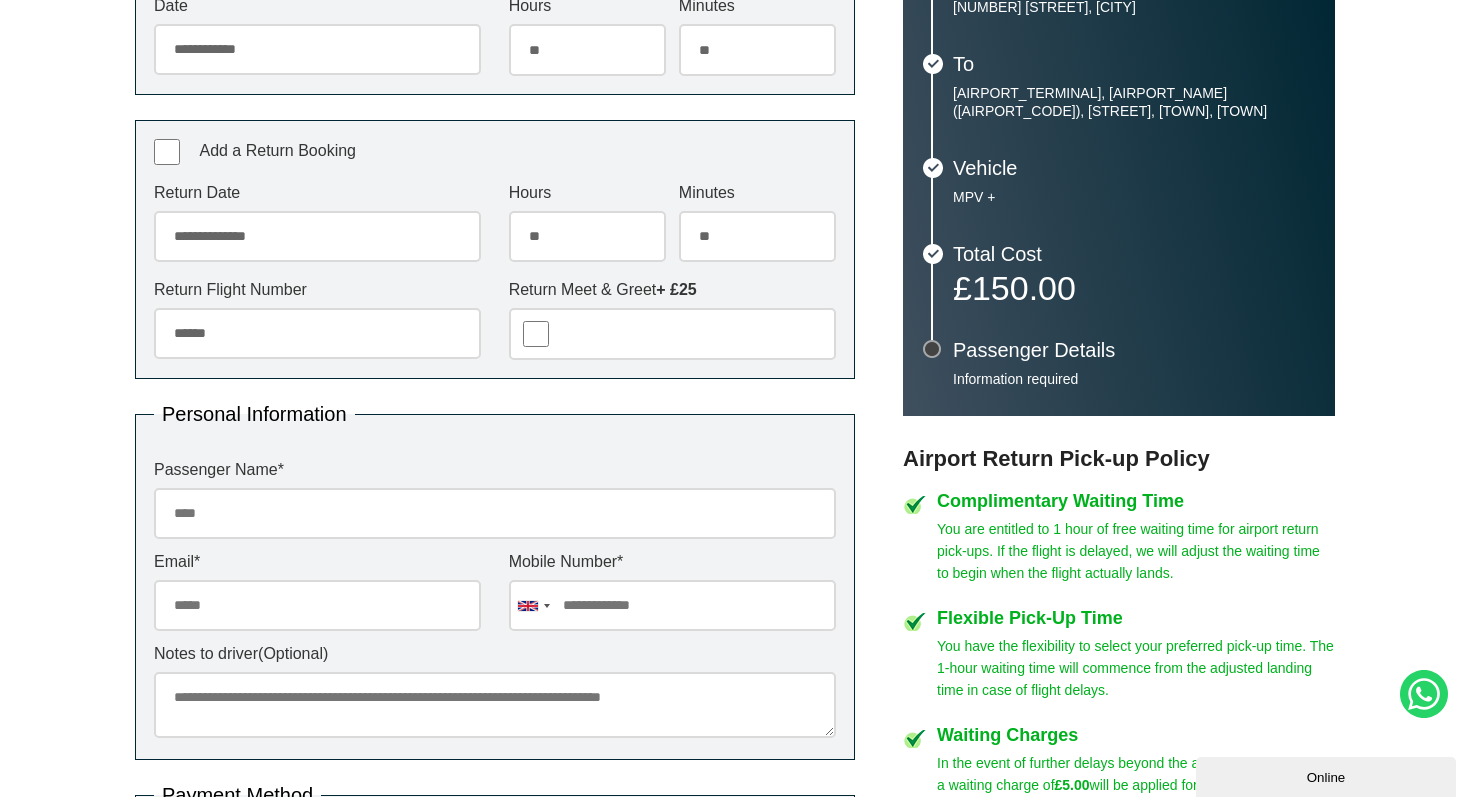 scroll, scrollTop: 547, scrollLeft: 0, axis: vertical 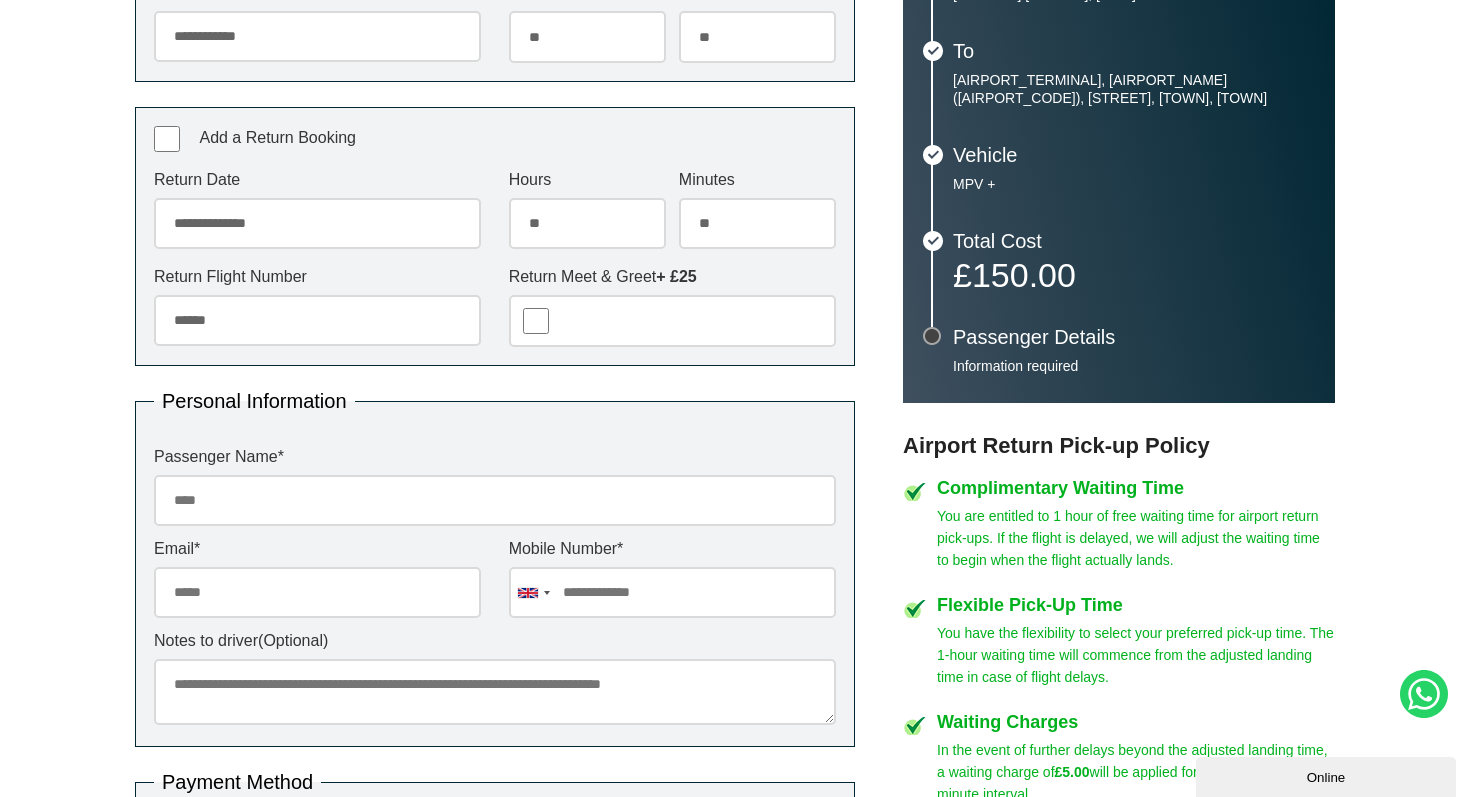 click on "Passenger Name  *" at bounding box center (495, 500) 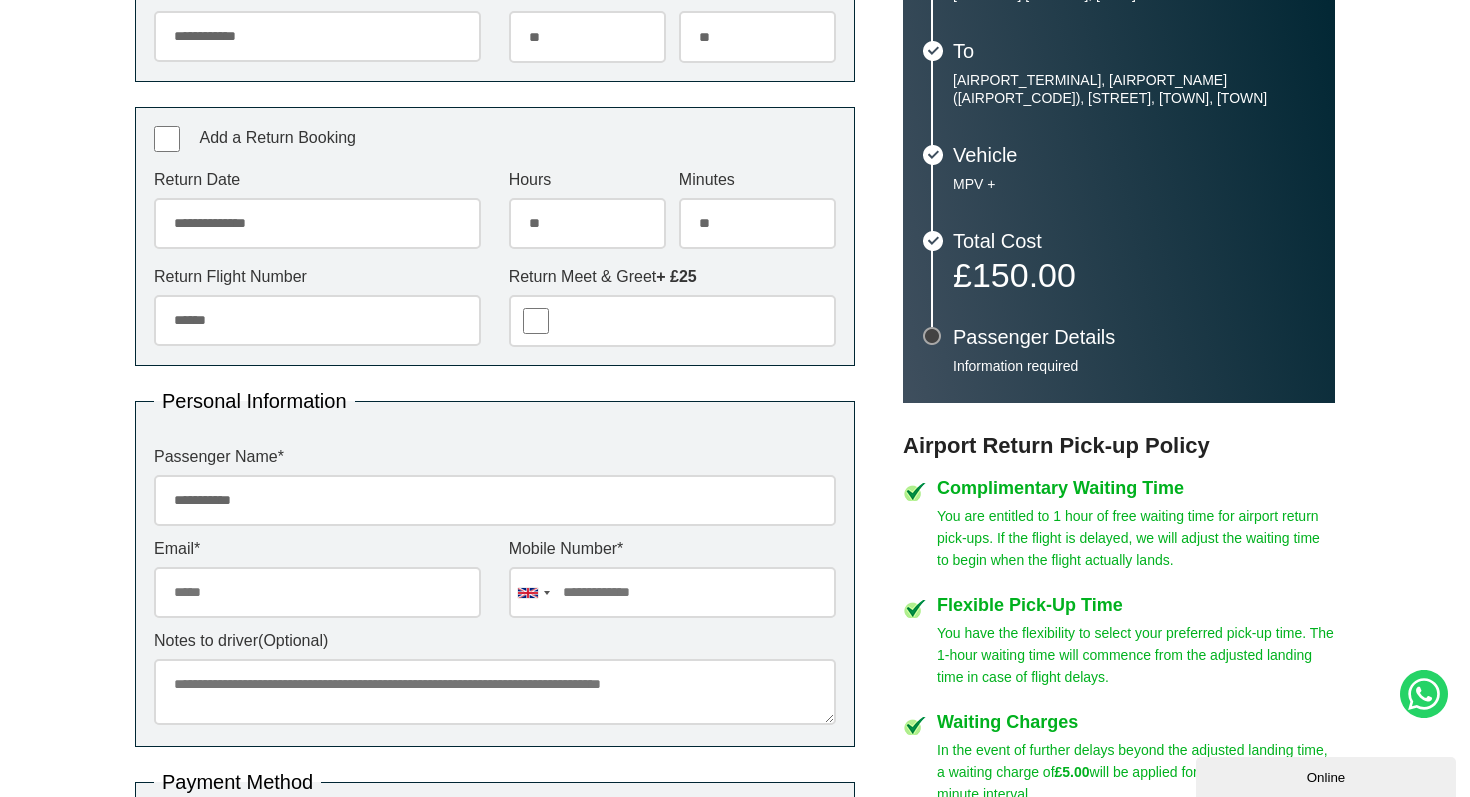 type on "**********" 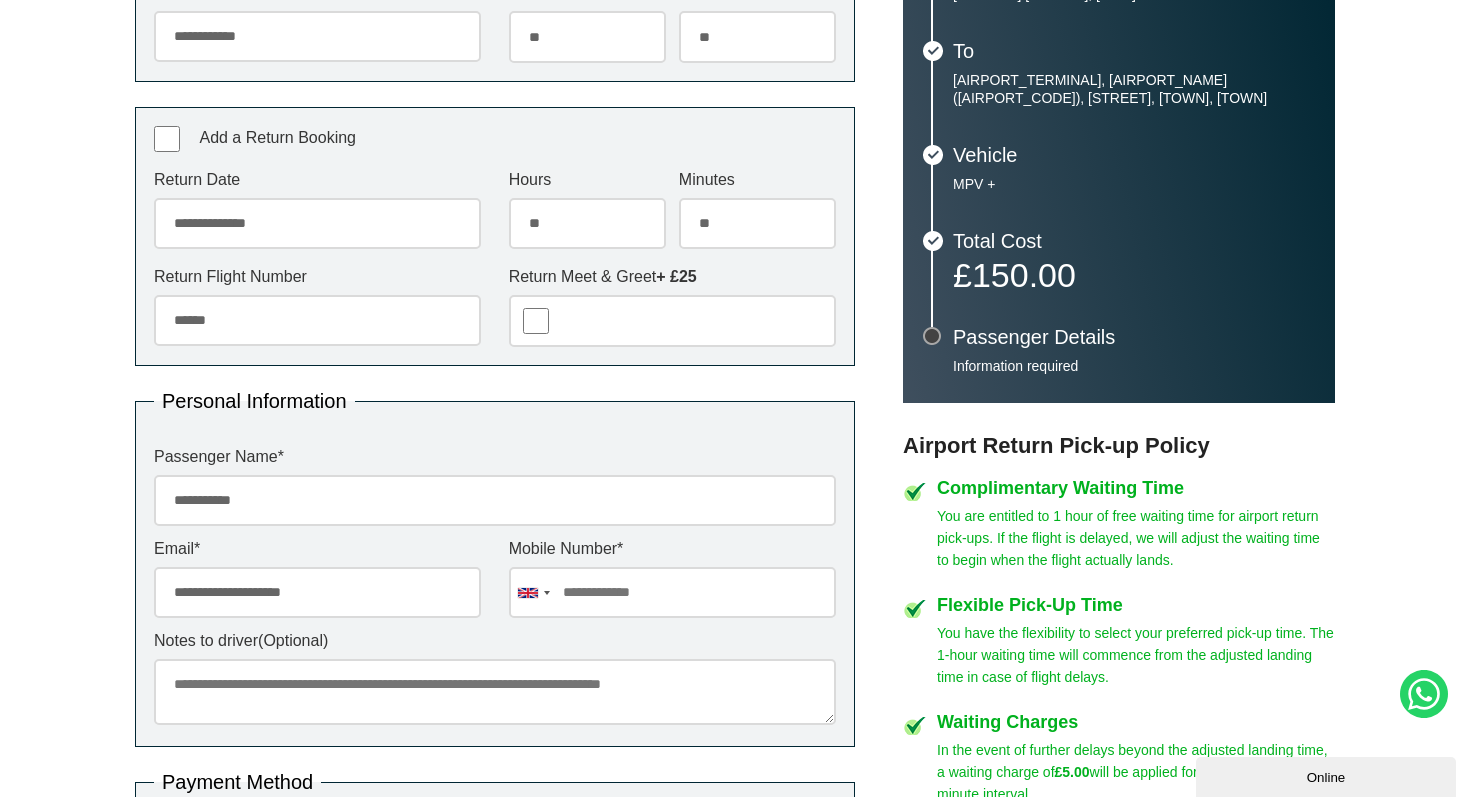 click at bounding box center (672, 592) 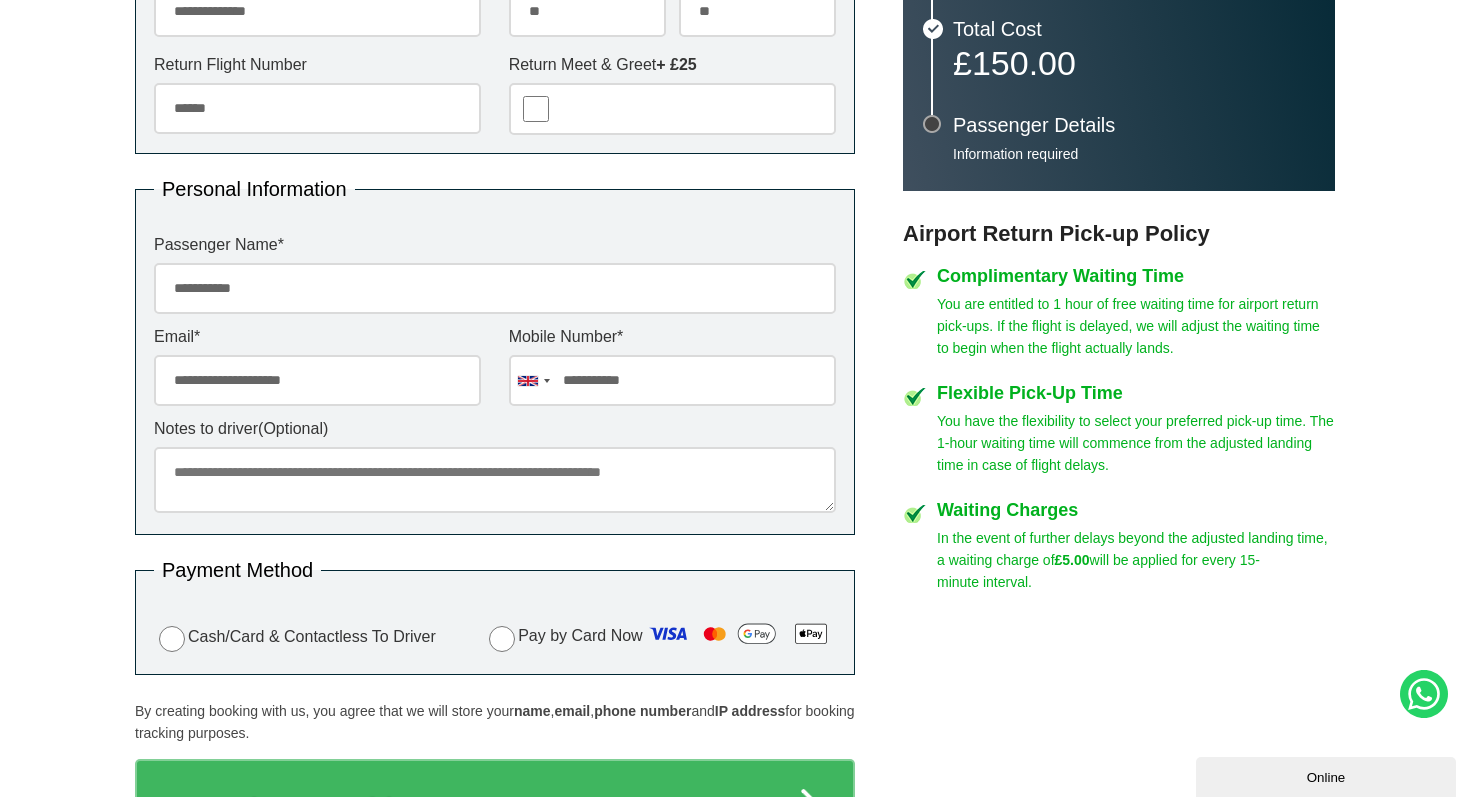 scroll, scrollTop: 763, scrollLeft: 0, axis: vertical 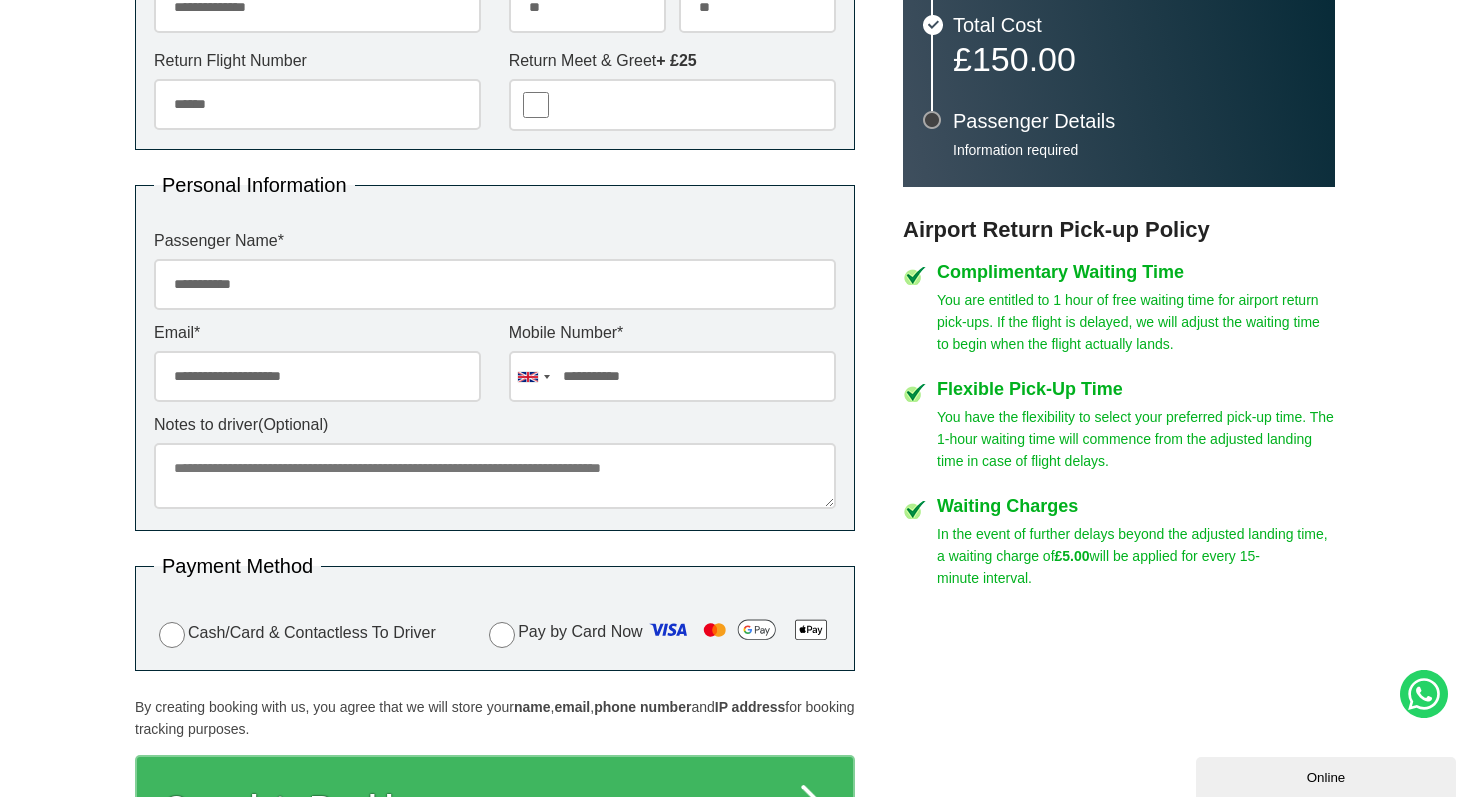 click on "Notes to driver  (Optional)" at bounding box center [495, 476] 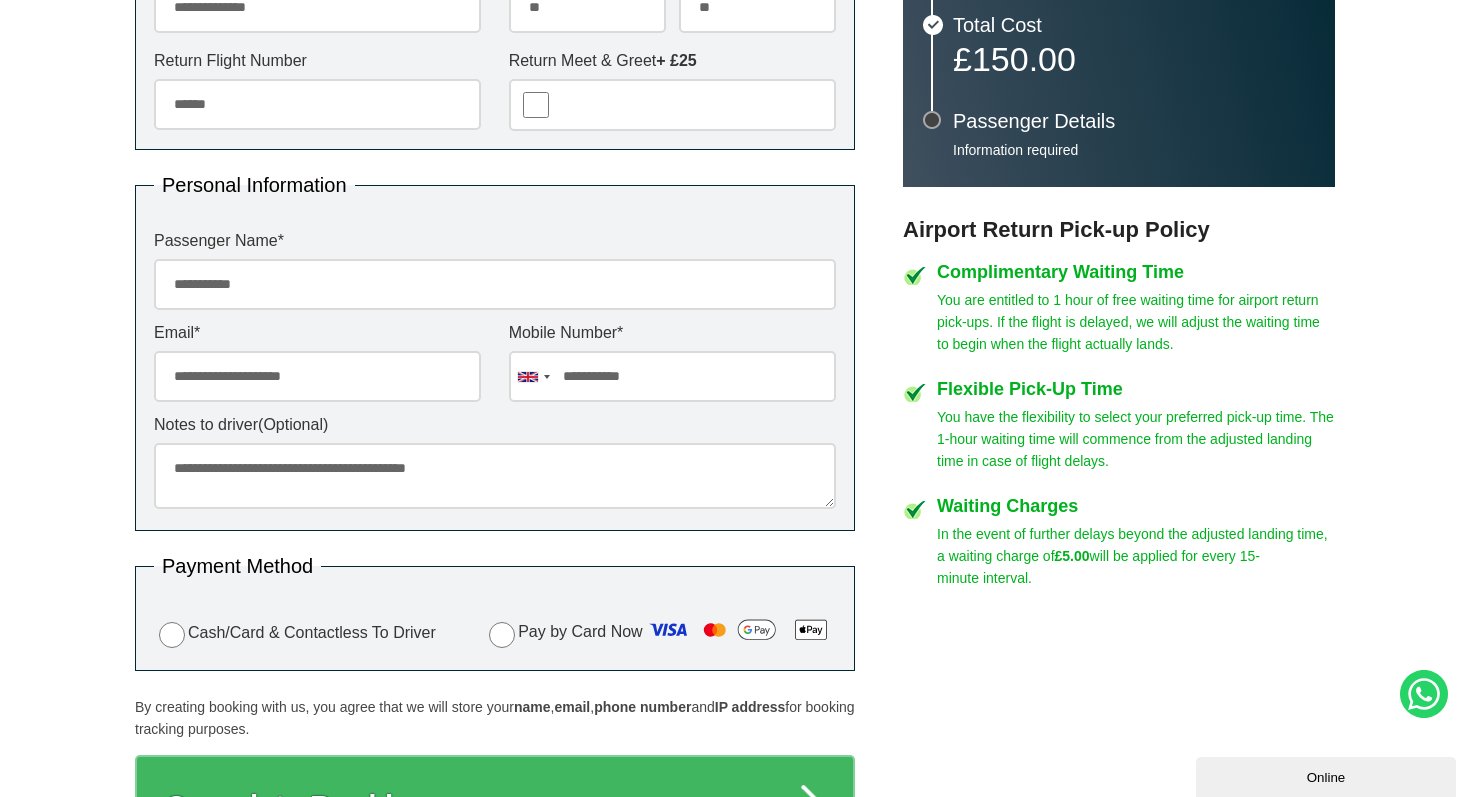 click on "**********" at bounding box center [495, 476] 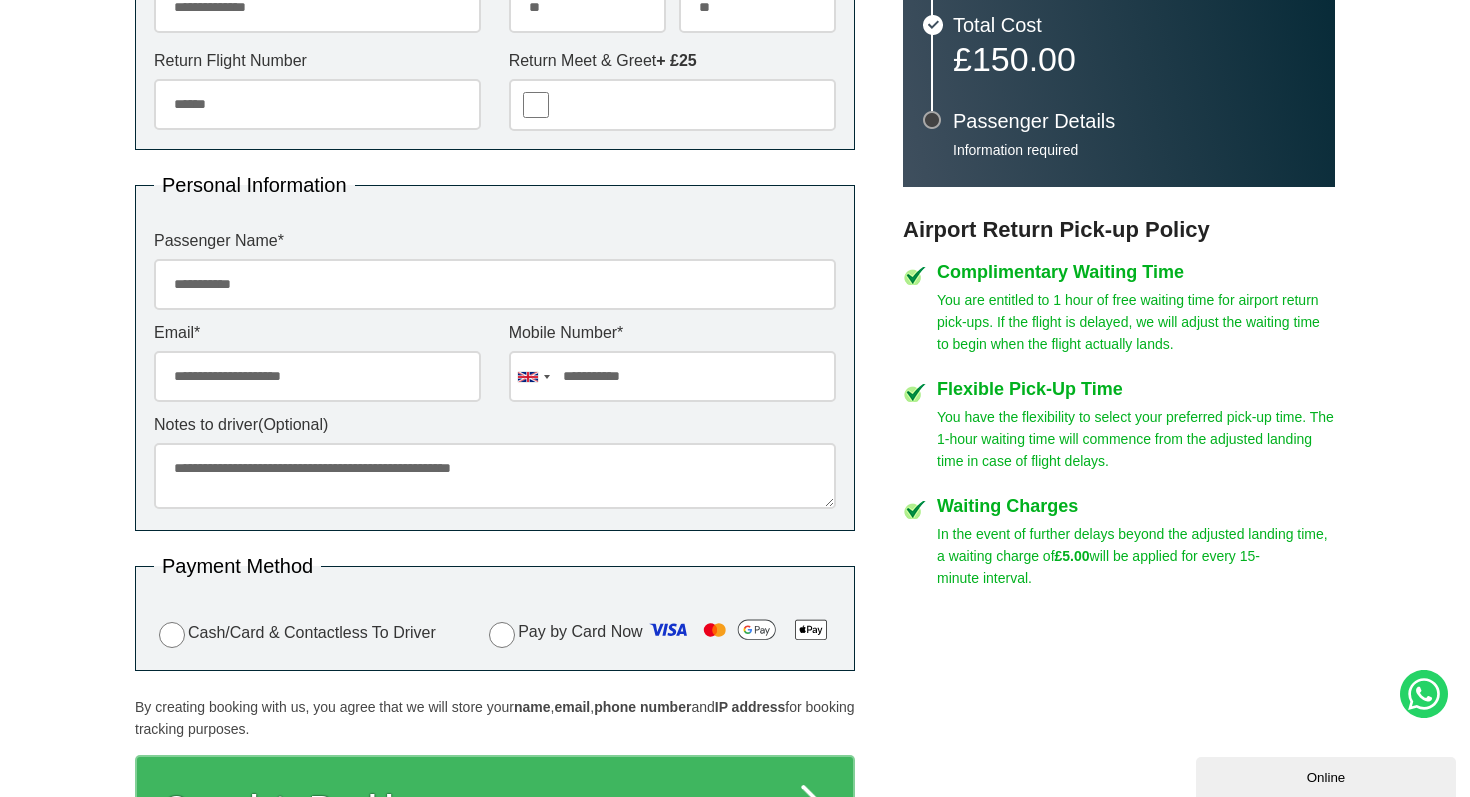 click on "**********" at bounding box center [495, 476] 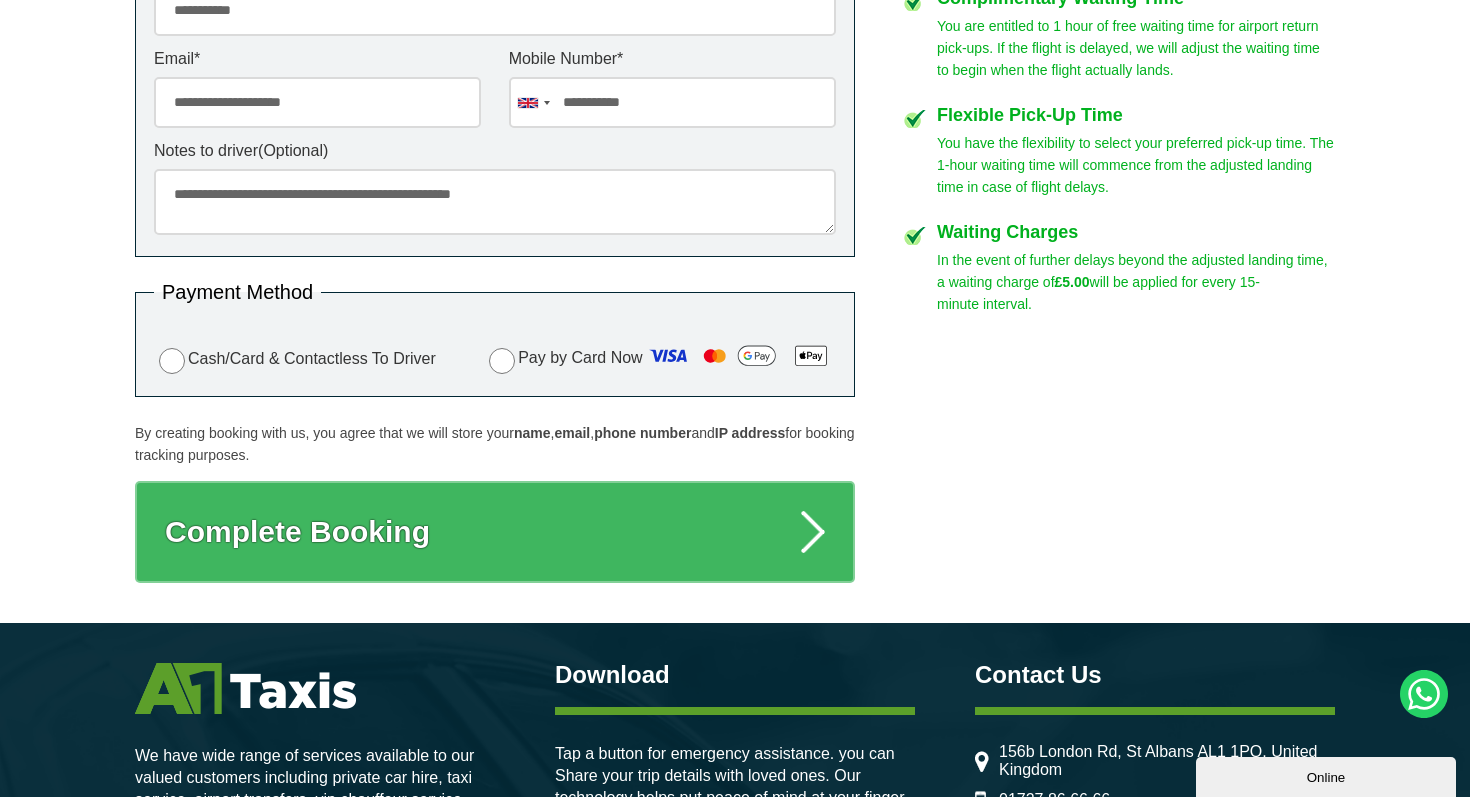 scroll, scrollTop: 1041, scrollLeft: 0, axis: vertical 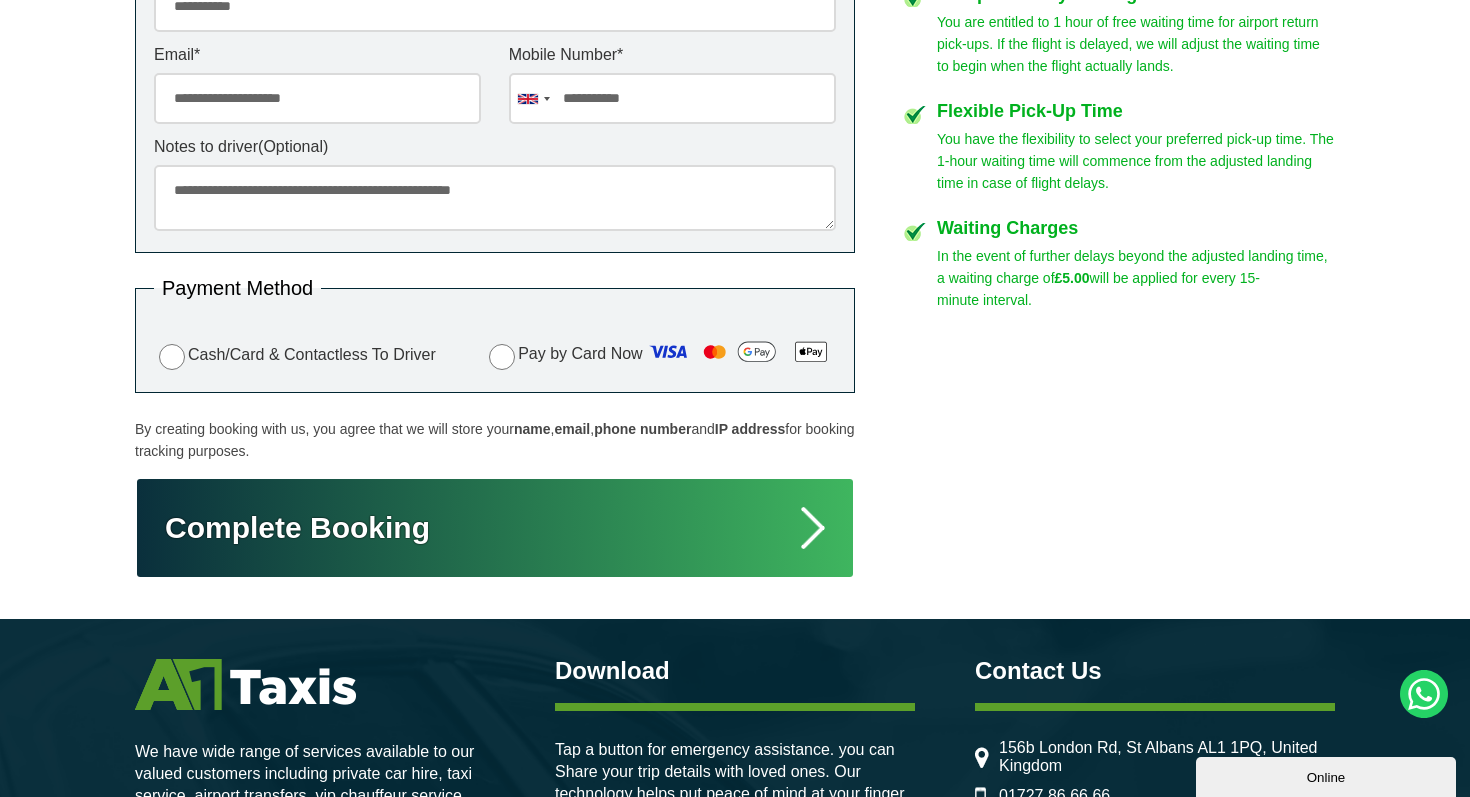type on "**********" 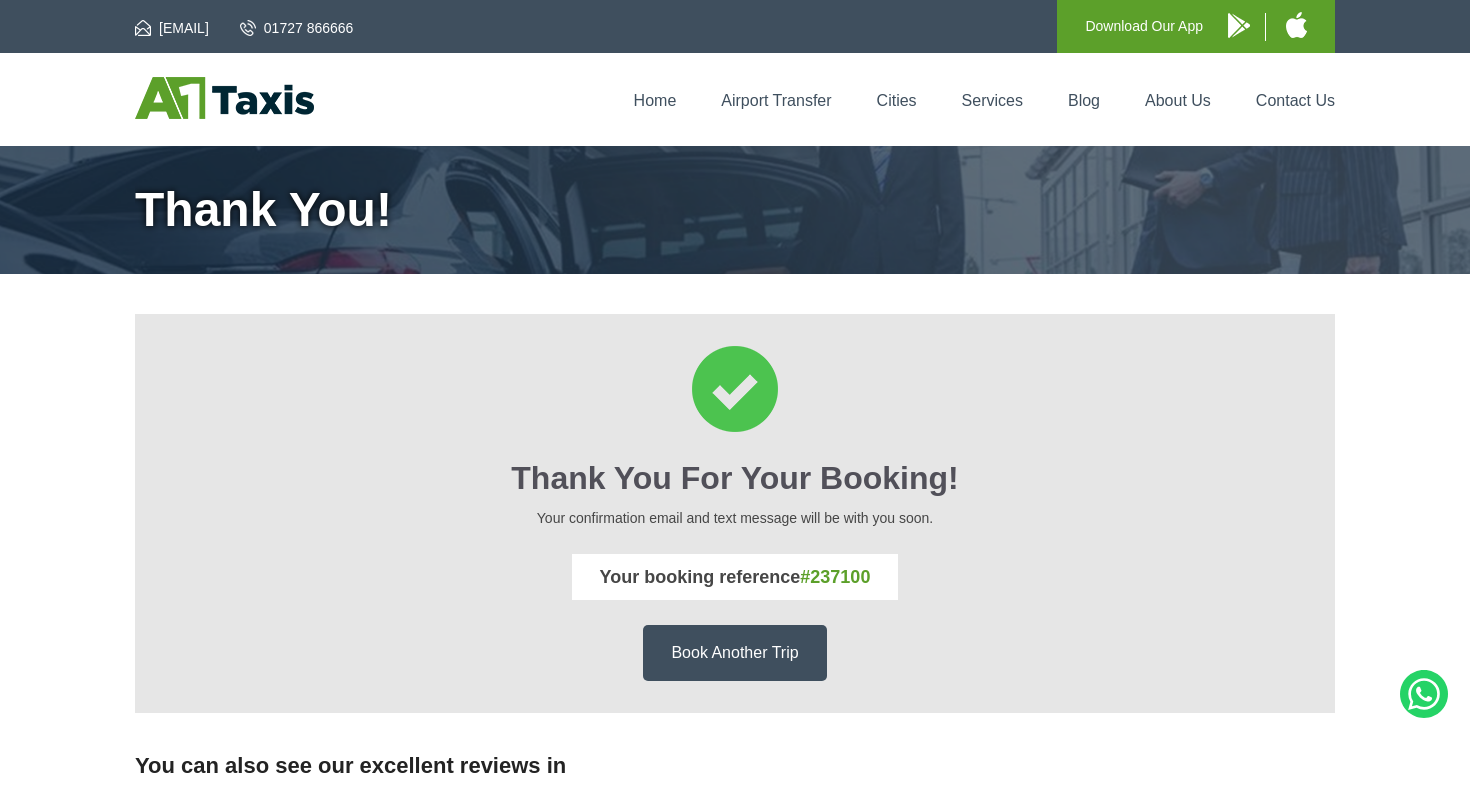 scroll, scrollTop: 0, scrollLeft: 0, axis: both 